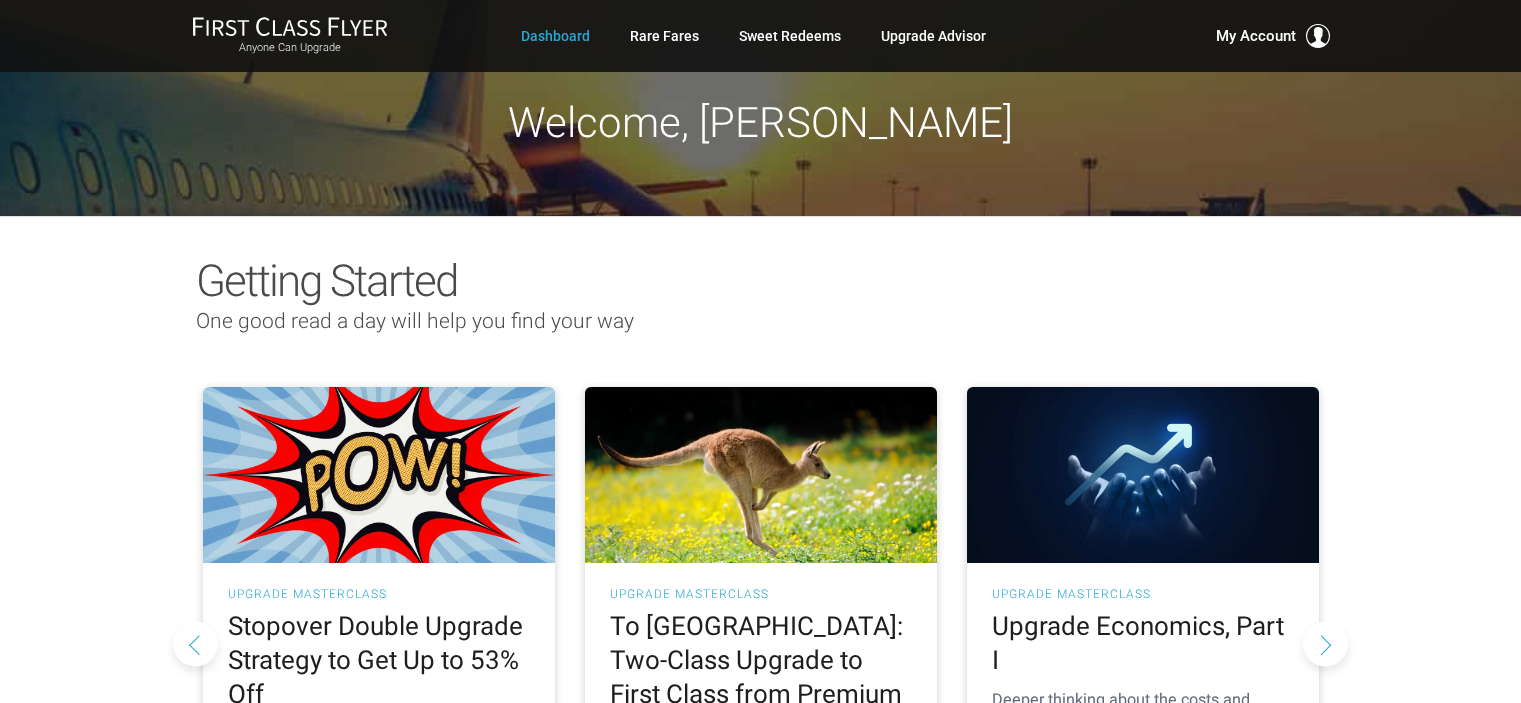 scroll, scrollTop: 0, scrollLeft: 0, axis: both 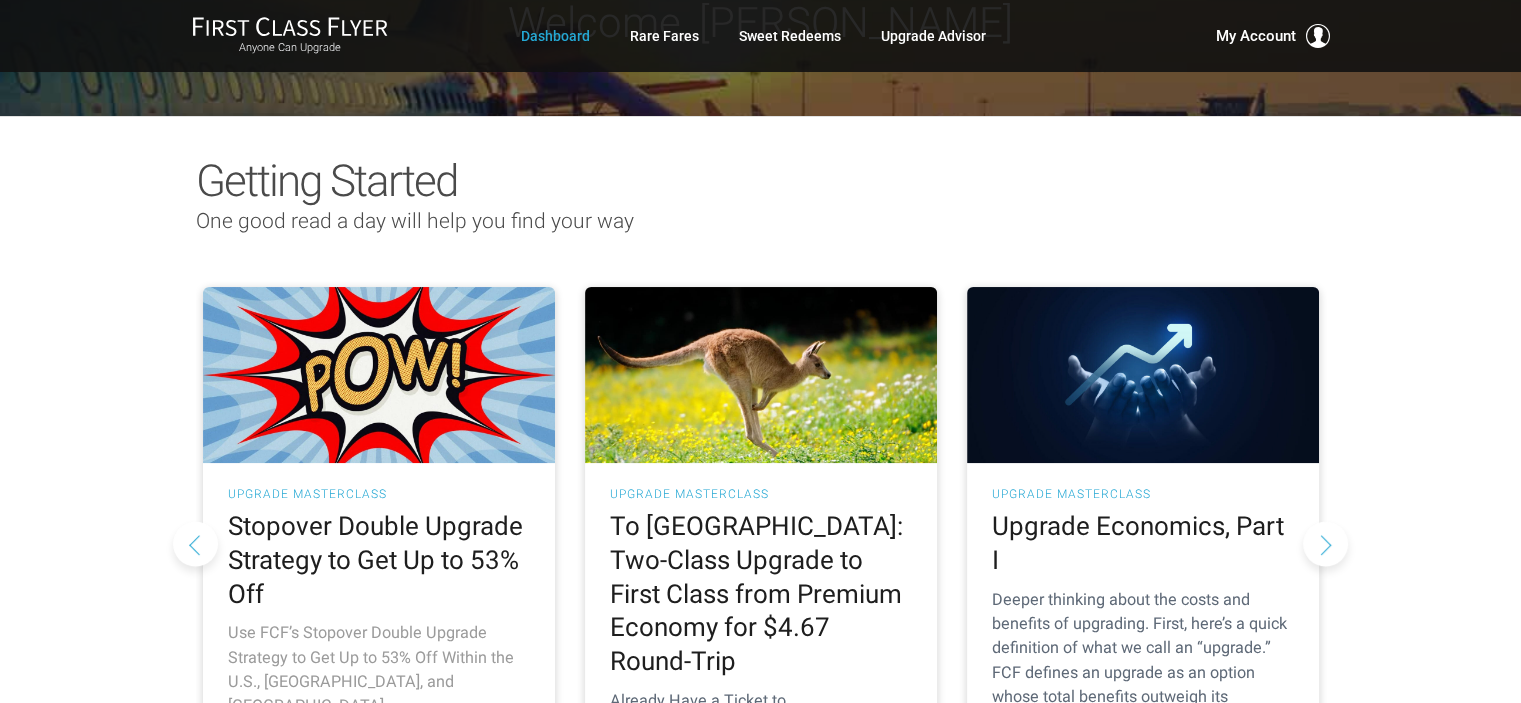 click at bounding box center [379, 375] 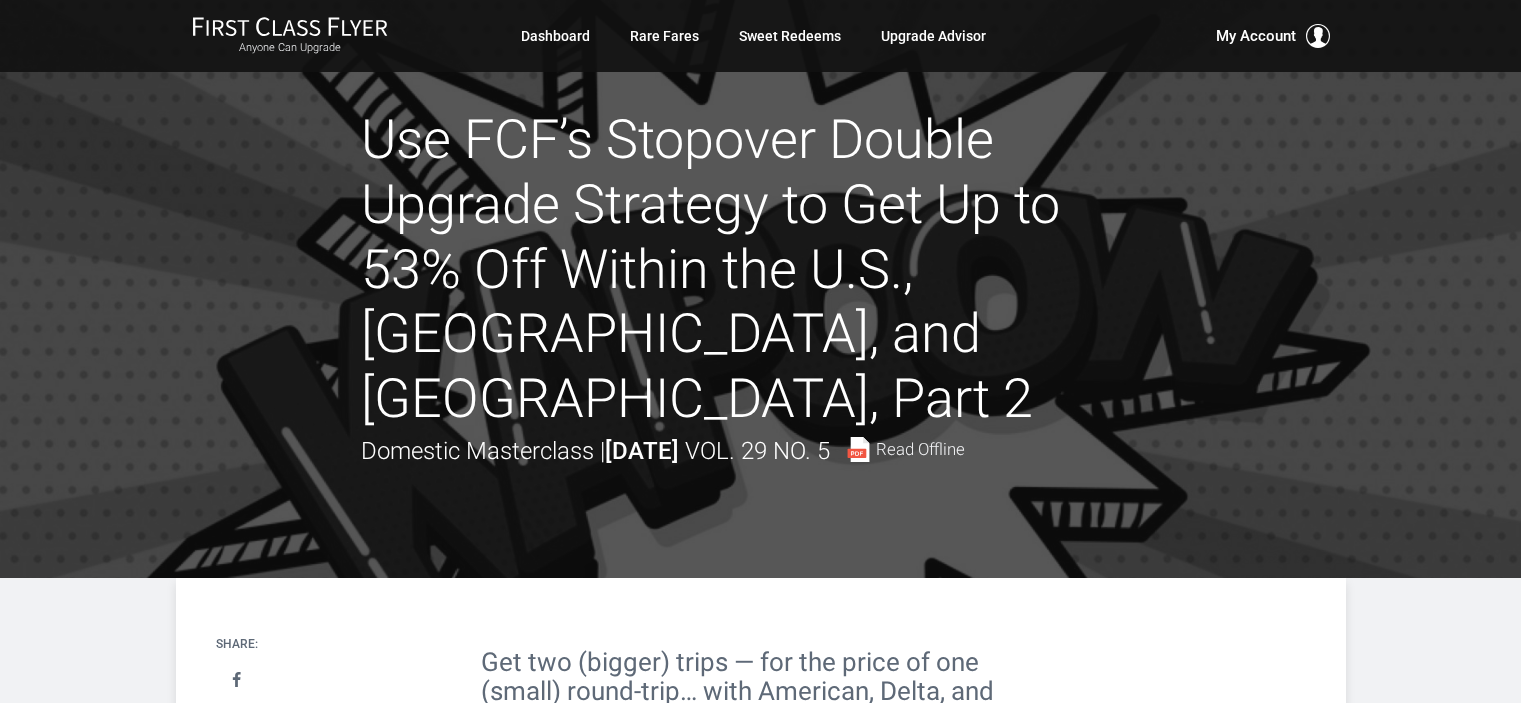 scroll, scrollTop: 0, scrollLeft: 0, axis: both 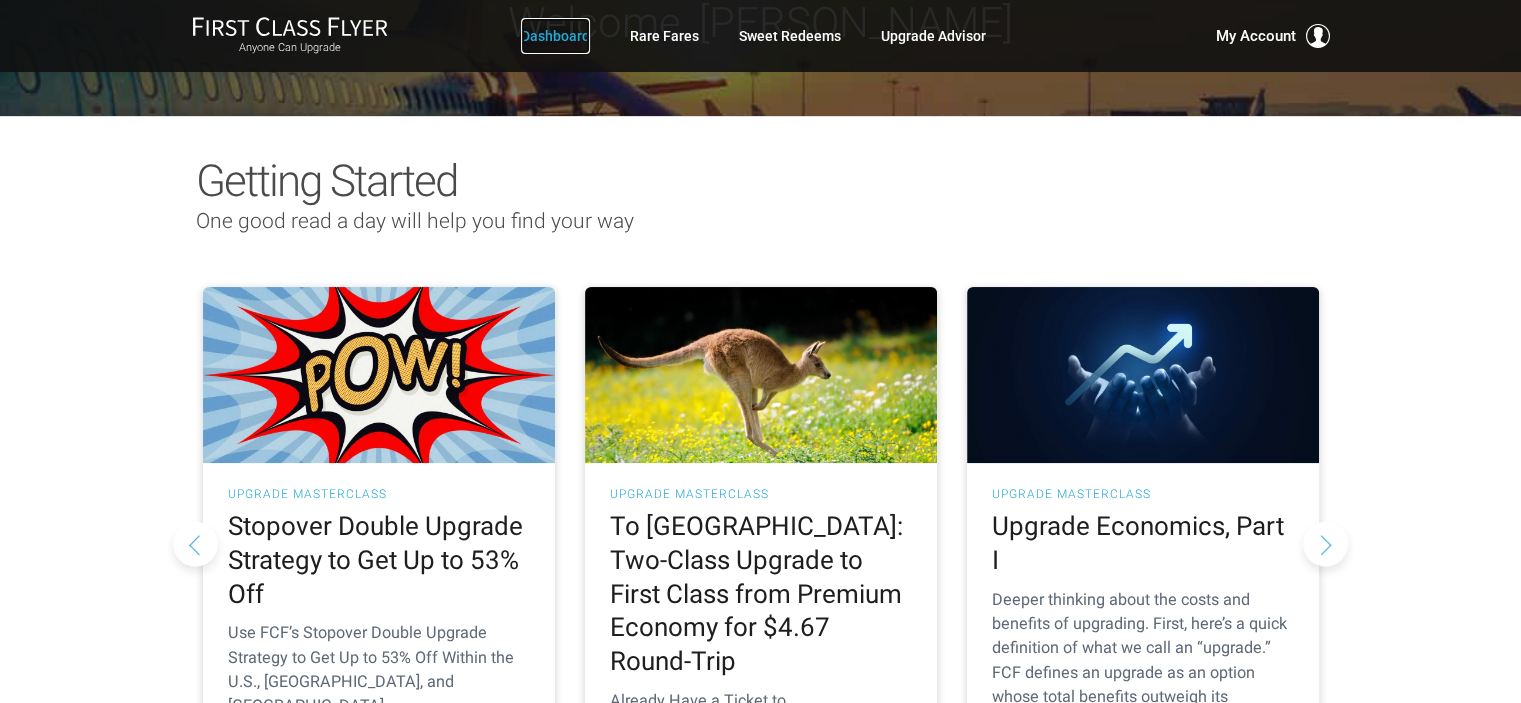 click on "Dashboard" at bounding box center (555, 36) 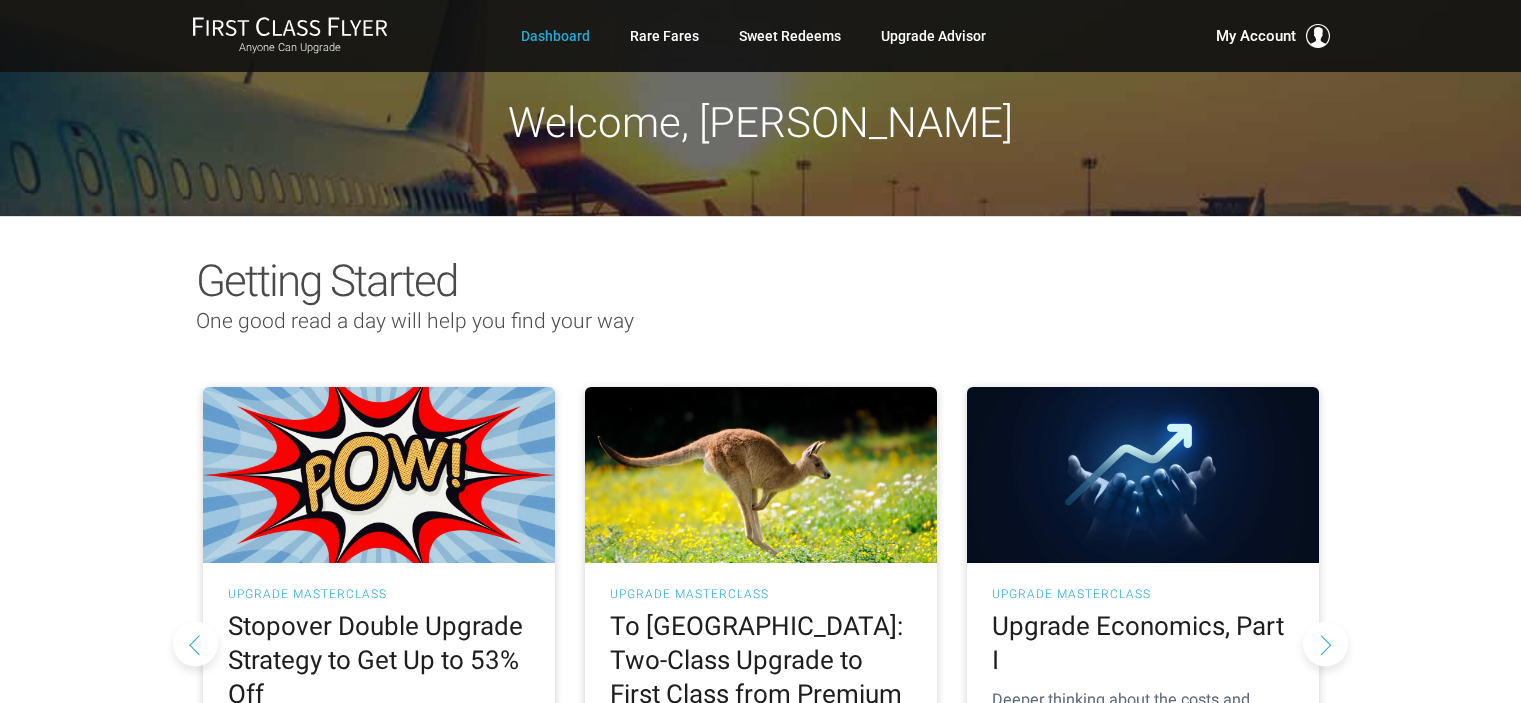 scroll, scrollTop: 0, scrollLeft: 0, axis: both 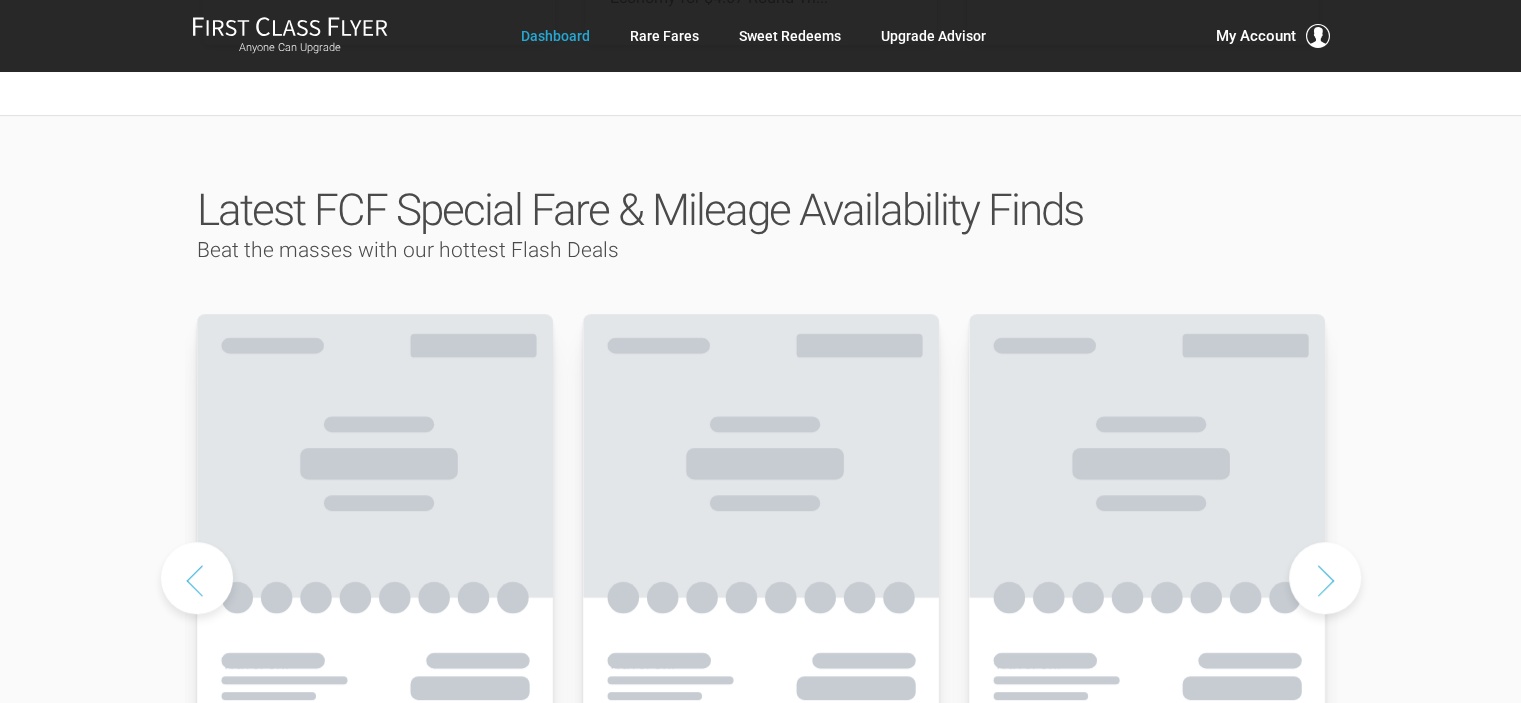 click 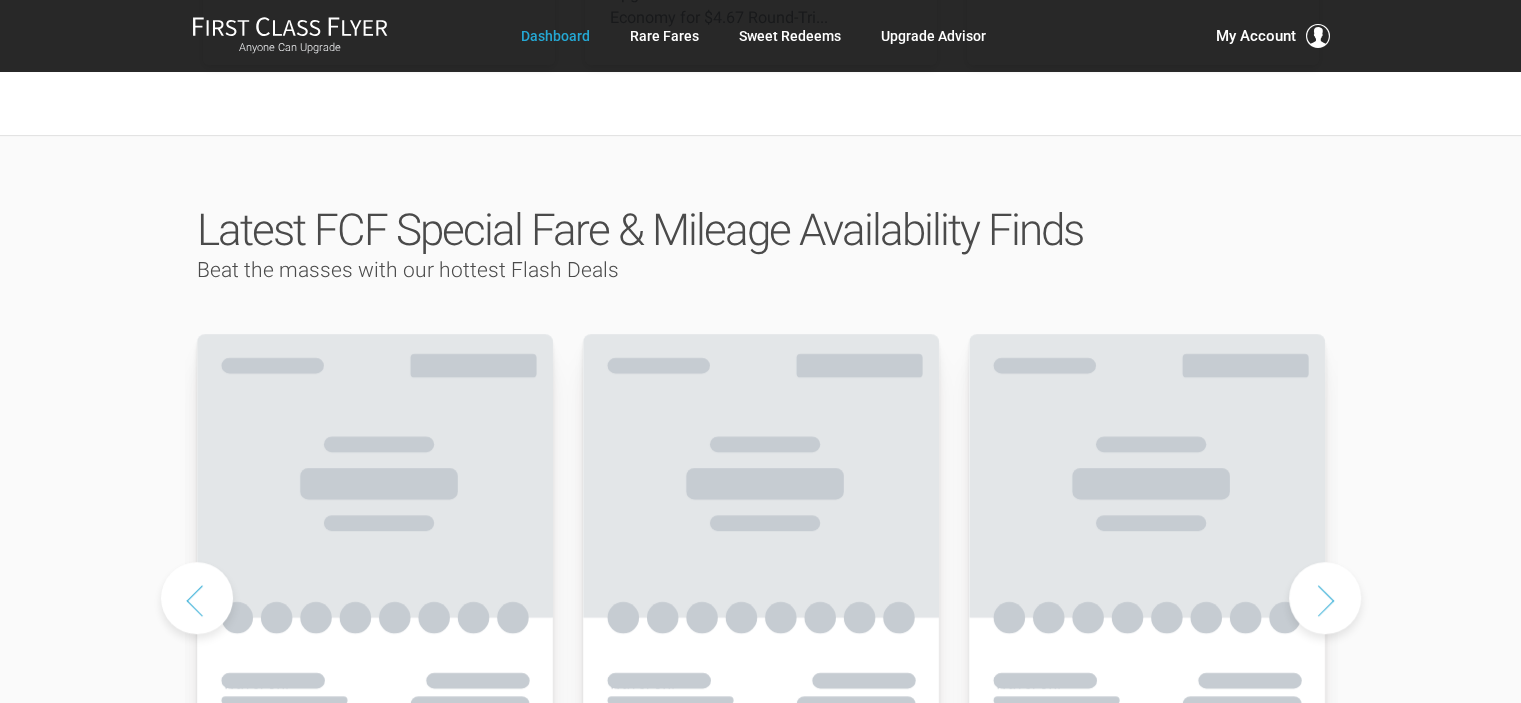 scroll, scrollTop: 700, scrollLeft: 0, axis: vertical 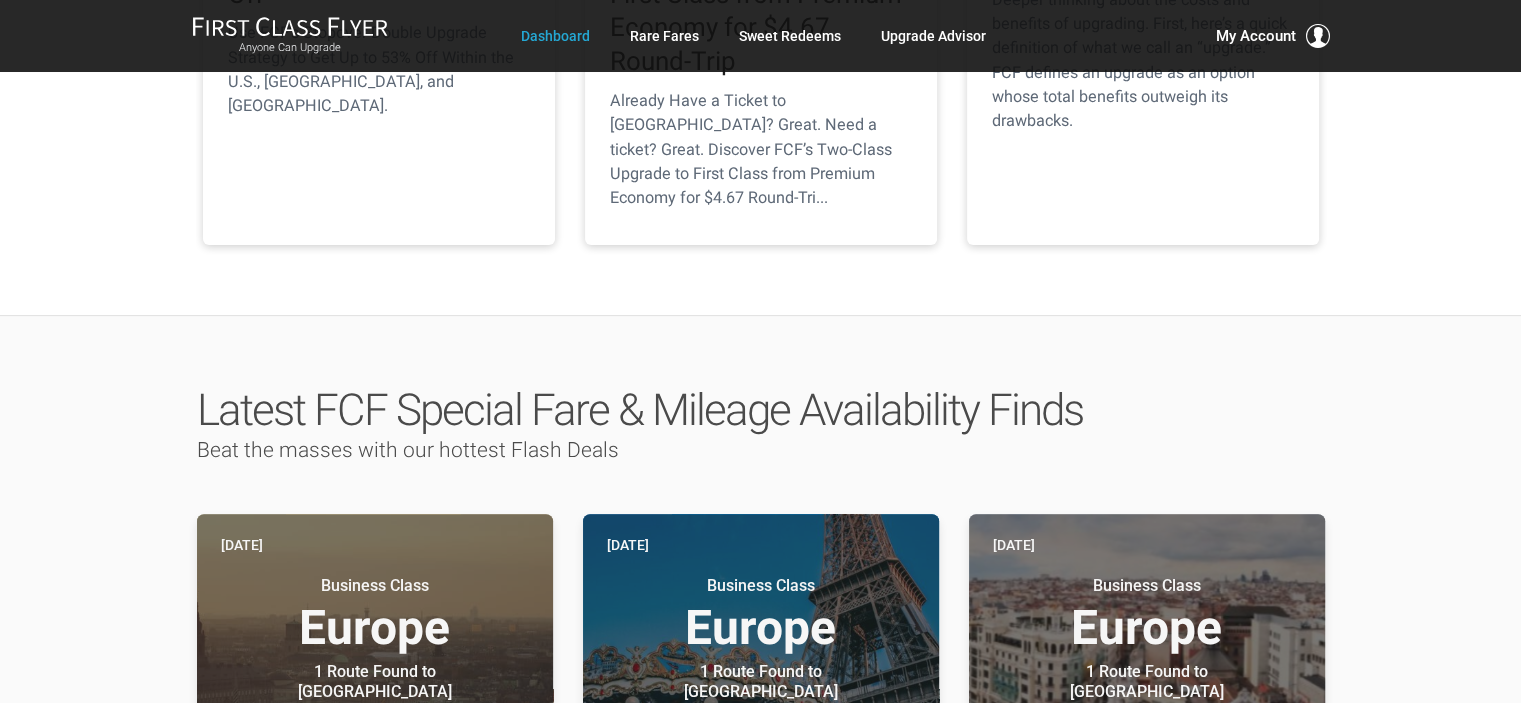 click on "Latest FCF Special Fare & Mileage Availability Finds
Beat the masses with our hottest Flash Deals
Yesterday     Business Class  Europe
1 Route Found to Paris   Use These Miles / Points:       Travel on:   Jul and Oct 2025; Jan, Feb and Mar 2026   Mileage Savings Up To:   198,000
Deal Details
Yesterday     Business Class  Europe
1 Route Found to Madrid   Use These Miles / Points:       Travel on:   Jul and Aug 2025; Jan, Feb, Mar, Apr, Jun and Jul 2026   Mileage Savings Up To:   119,000
Deal Details
Two days ago     Business Class  Europe
1 Route Found to Madrid   Use These Miles / Points:       Travel on:   Jul, Aug, Nov and Dec 2025; Jan, Feb, Apr and Jul 2026   Mileage Savings Up To:   119,000
Deal Details
Today     Business Class  Europe
1 Route Found to Copenhagen   Use These Miles / Points:" at bounding box center [760, 723] 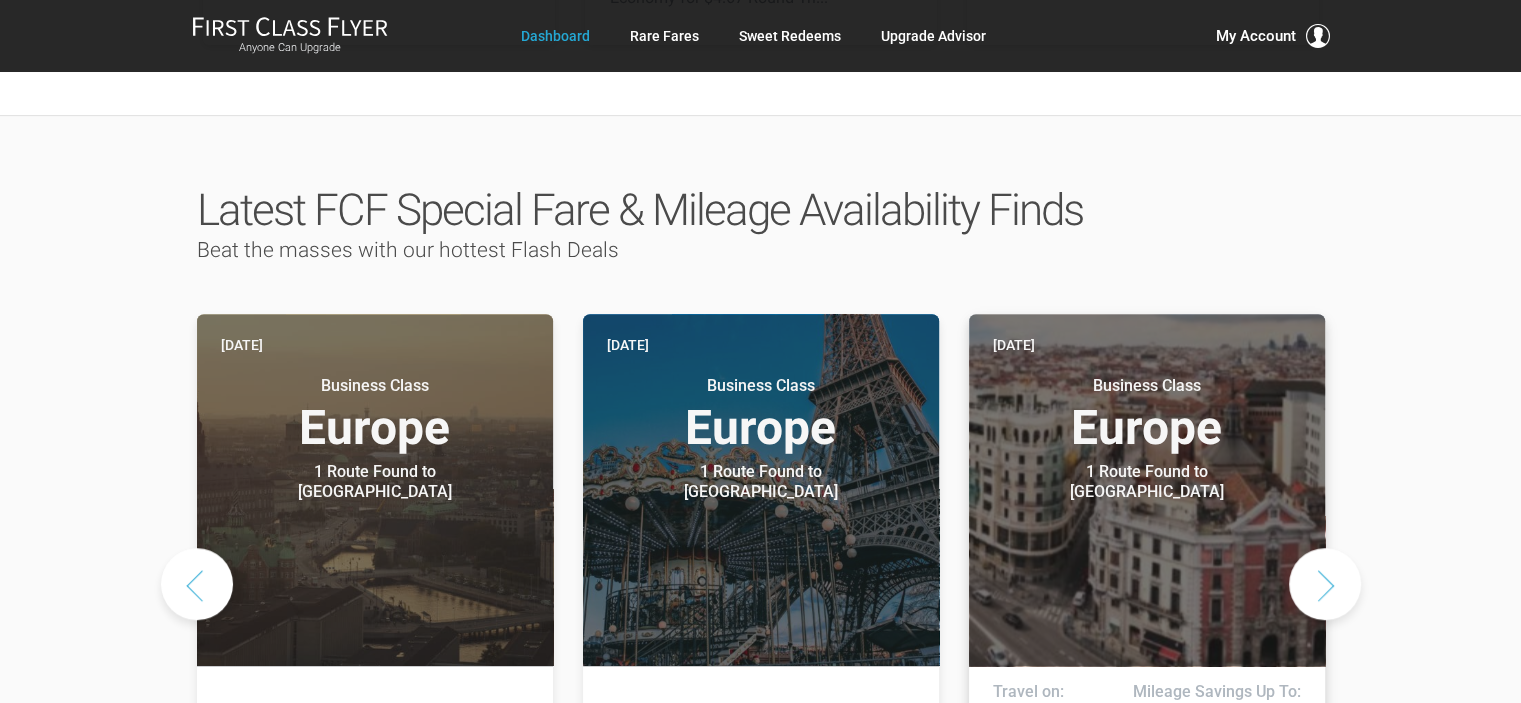 scroll, scrollTop: 1100, scrollLeft: 0, axis: vertical 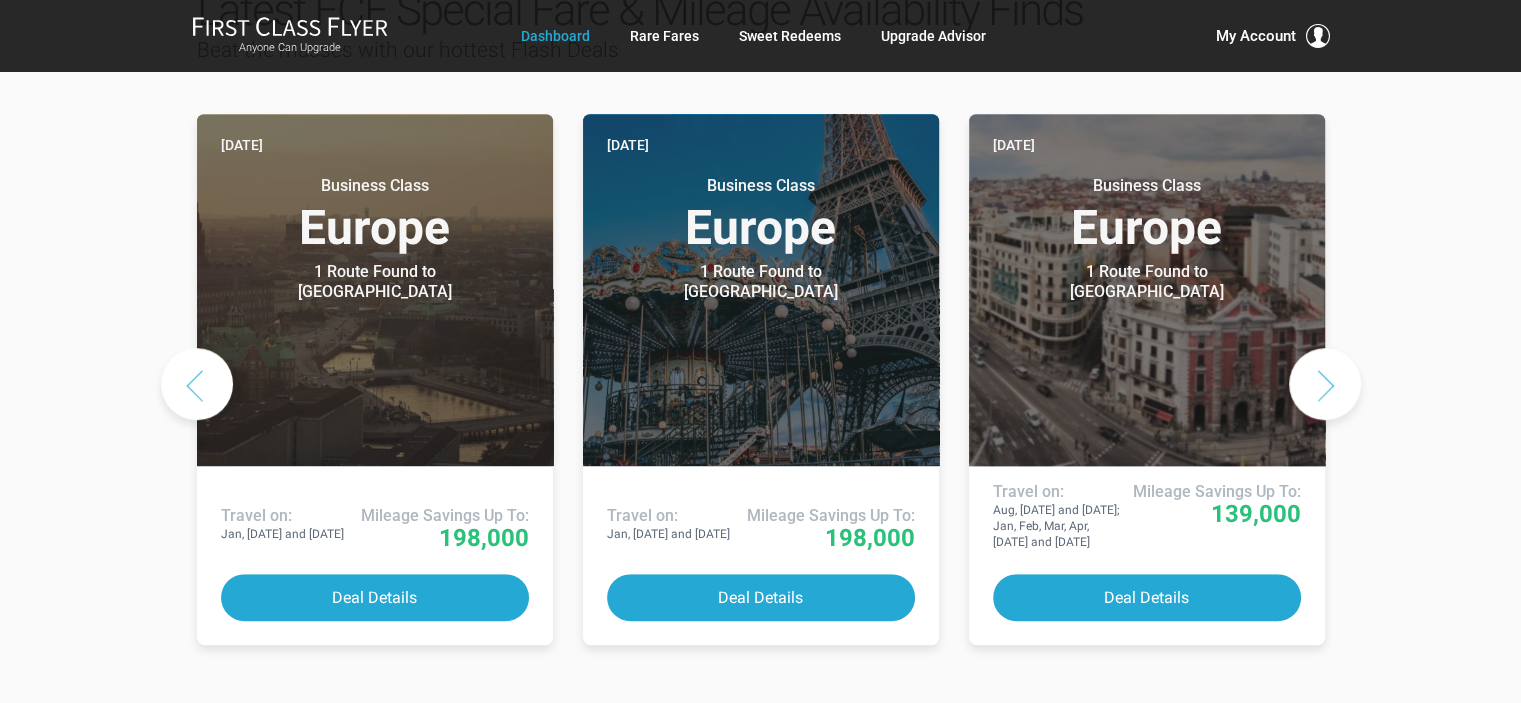 click at bounding box center [1325, 384] 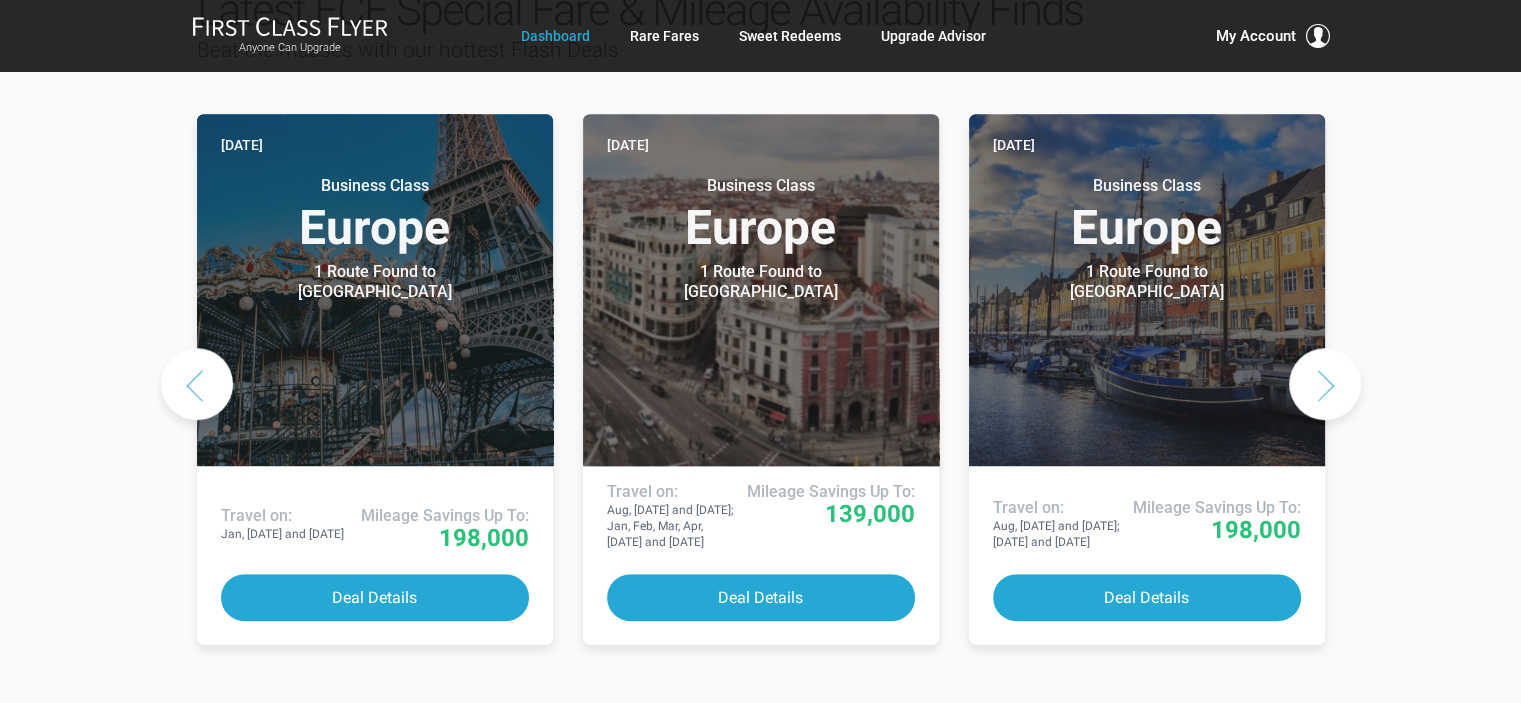 click at bounding box center [1325, 384] 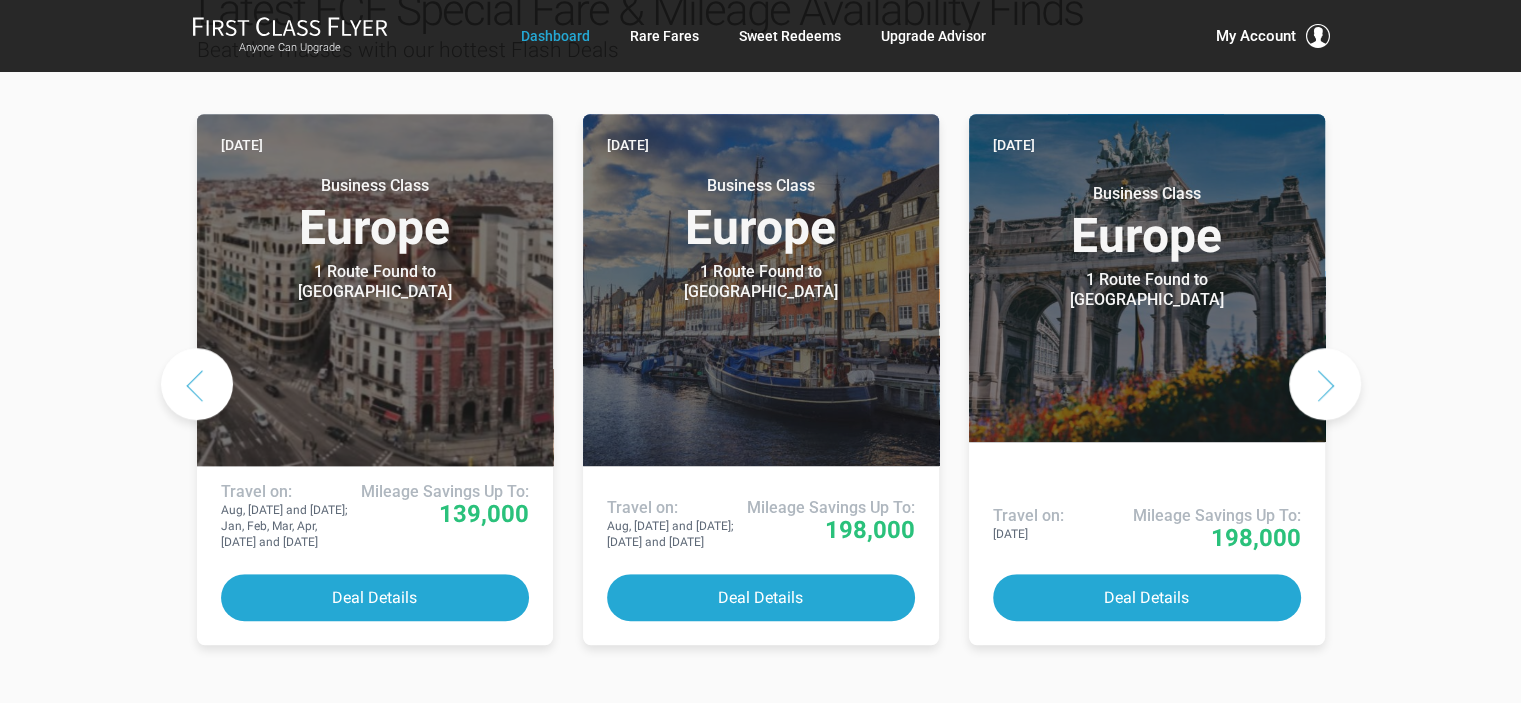 click at bounding box center [1325, 384] 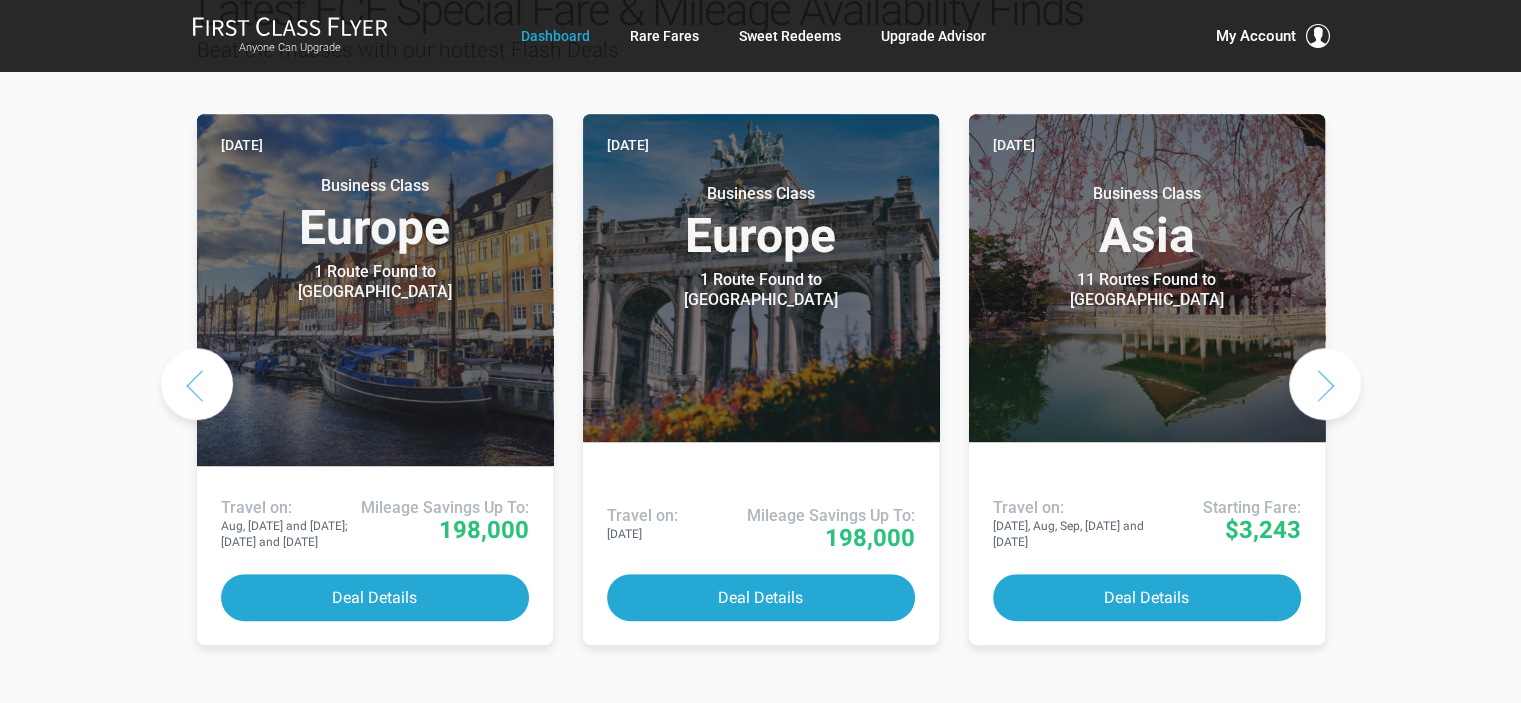 click at bounding box center [1325, 384] 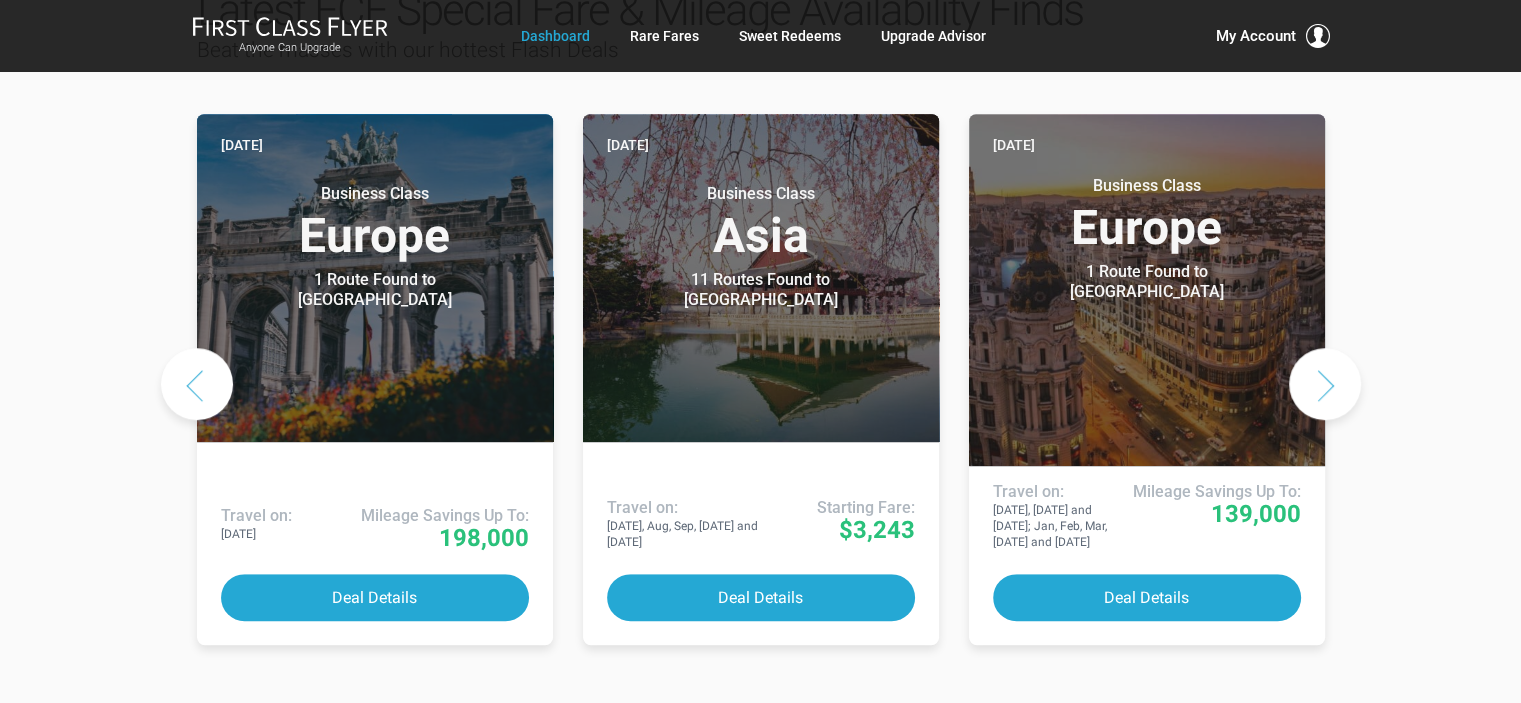 click at bounding box center [1325, 384] 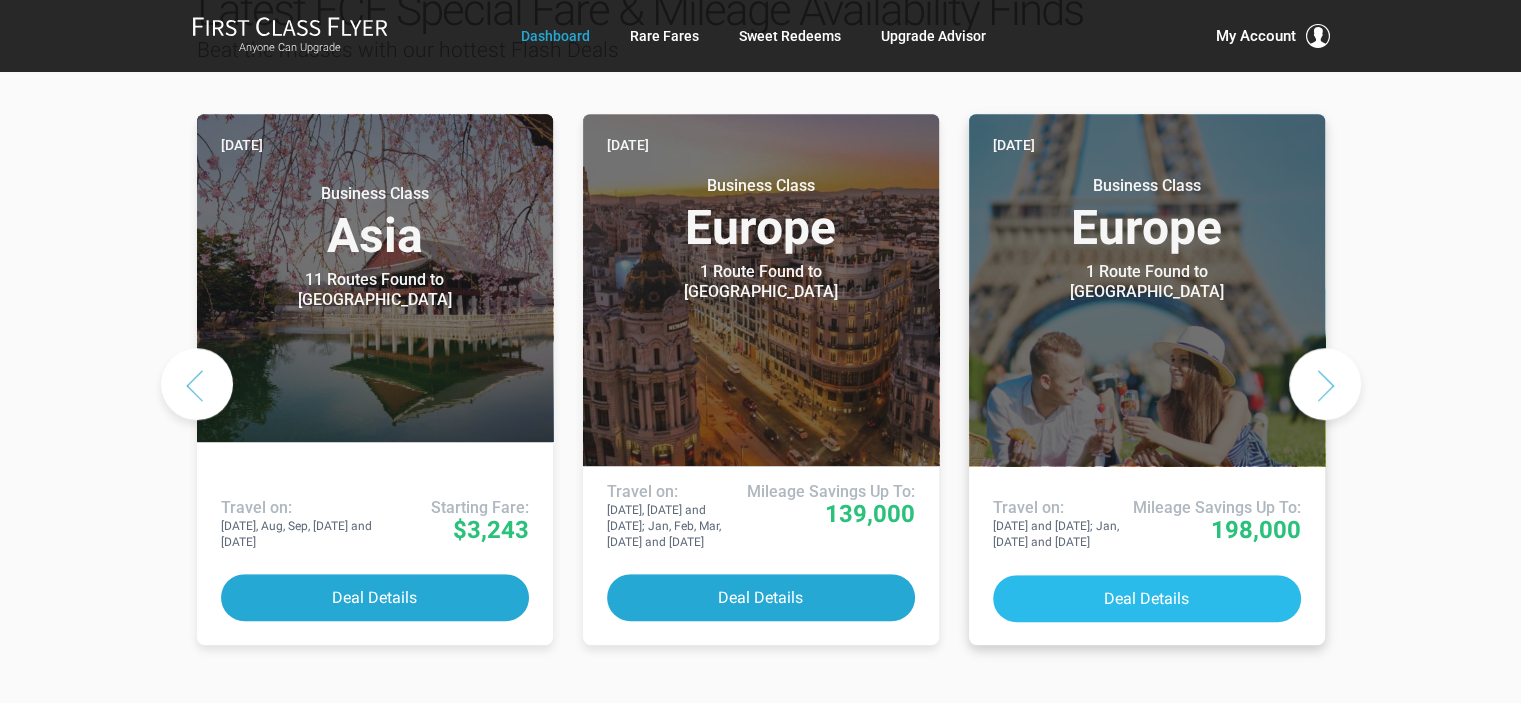 click on "Deal Details" at bounding box center [1147, 598] 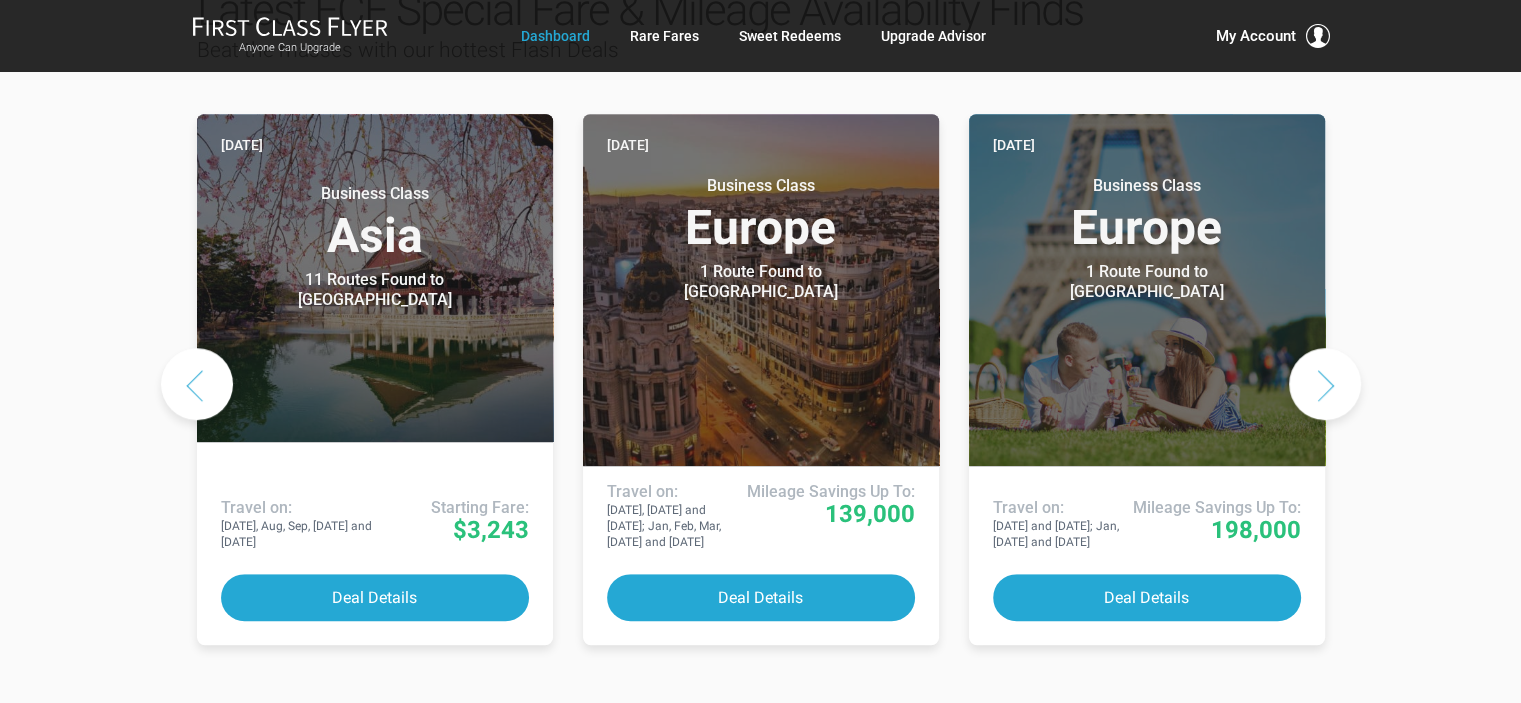 click at bounding box center (1325, 384) 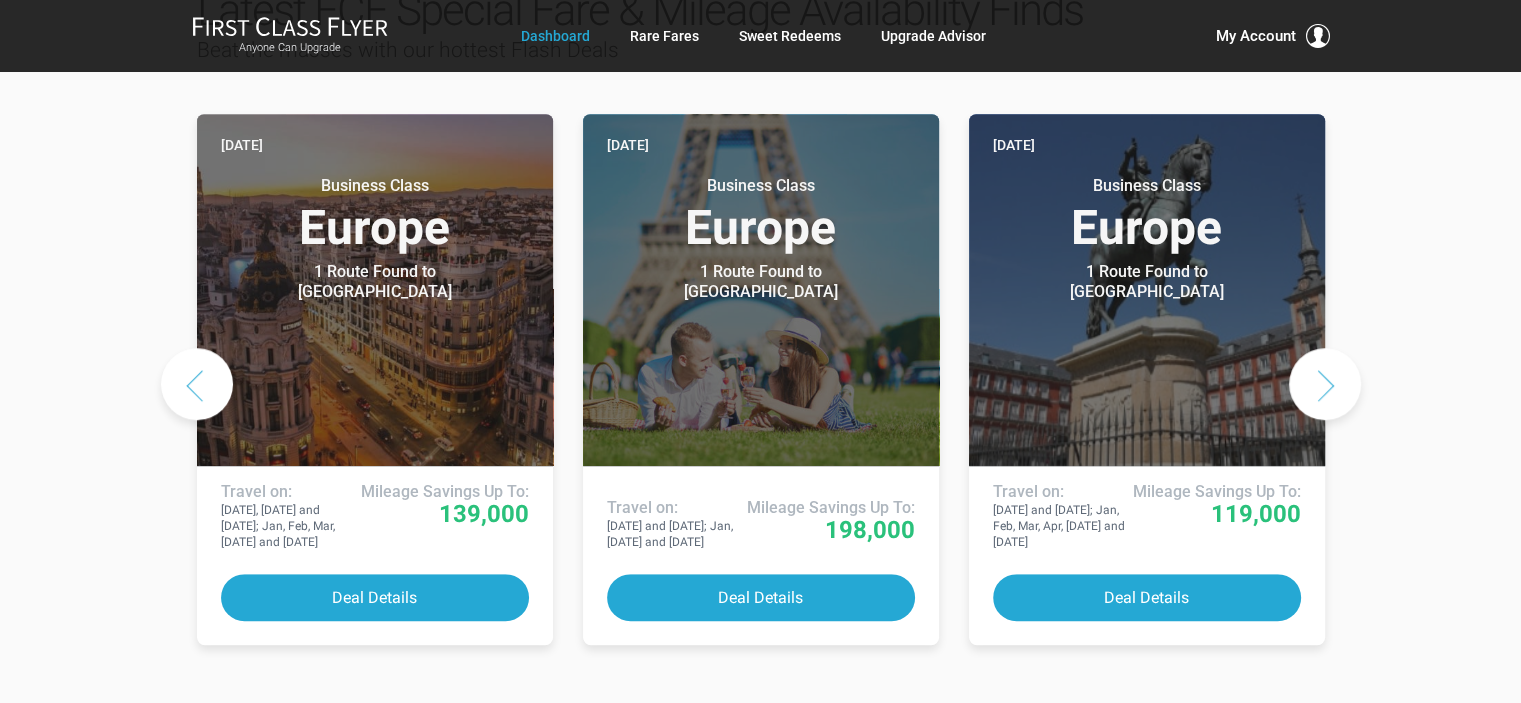 click at bounding box center [1325, 384] 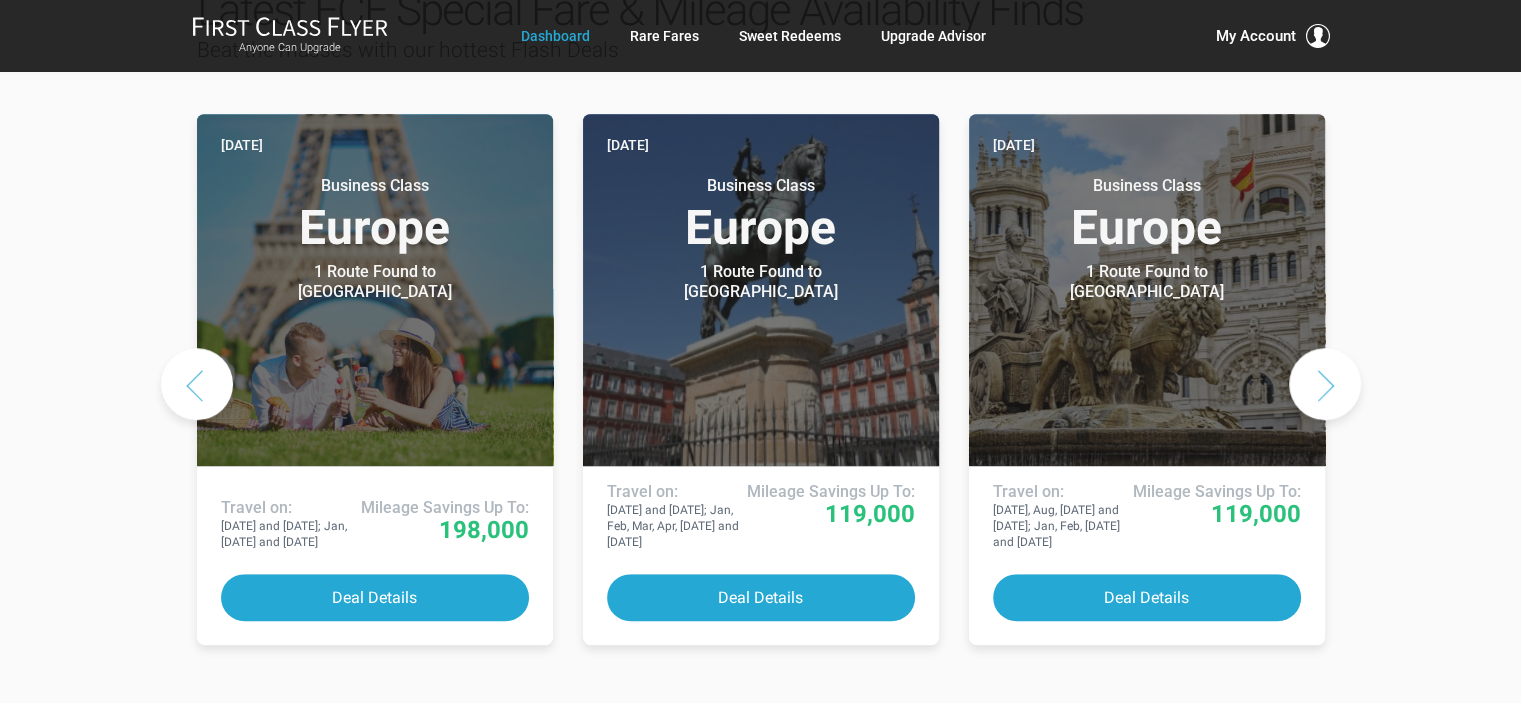 click at bounding box center (1325, 384) 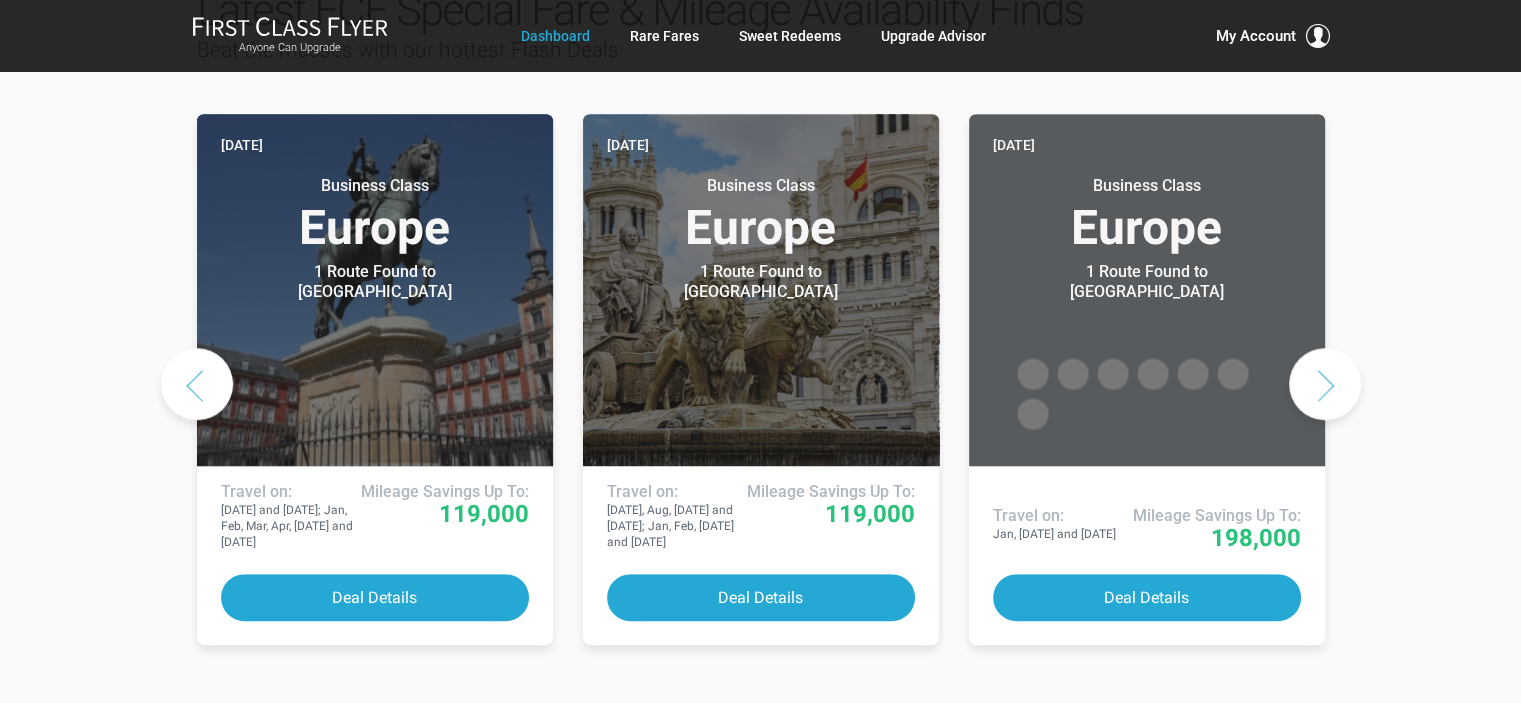 click at bounding box center (1325, 384) 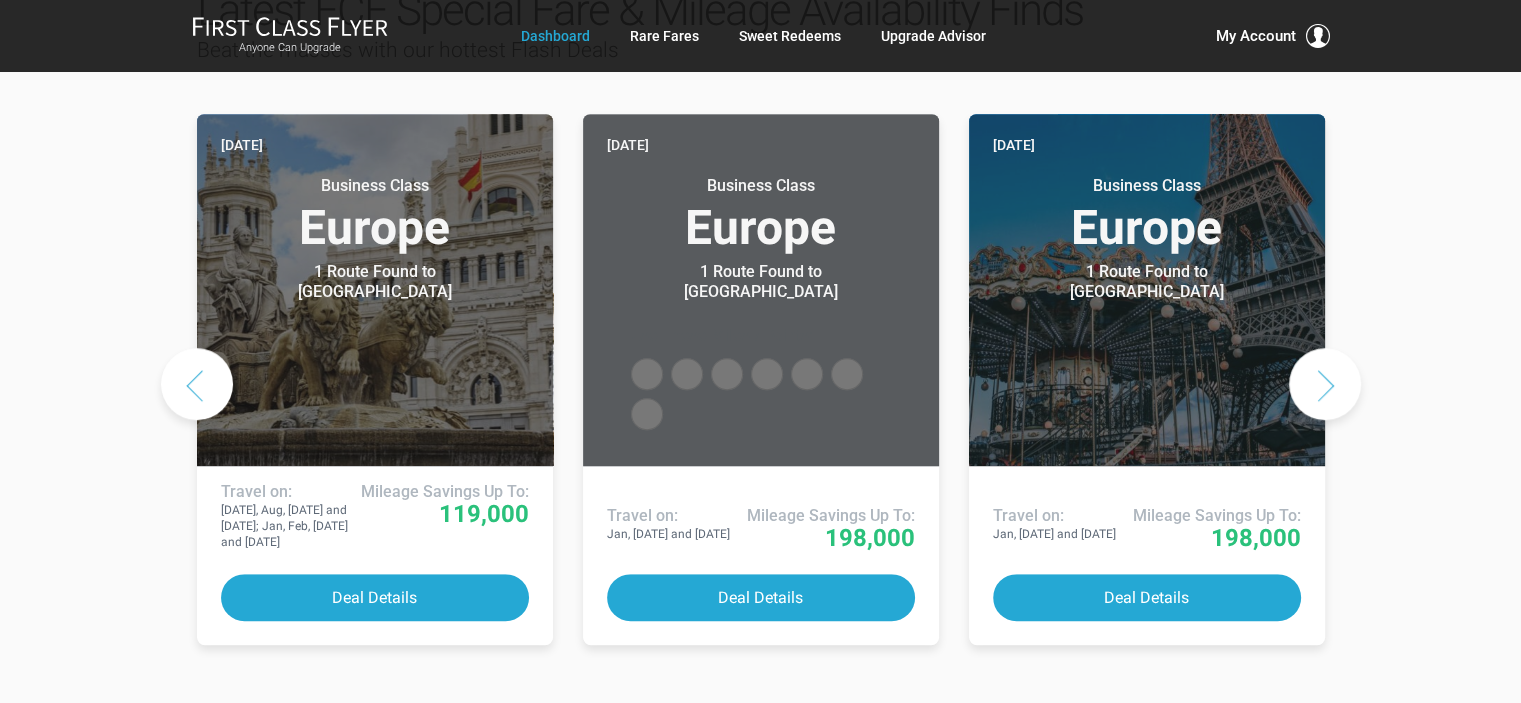 click at bounding box center (1325, 384) 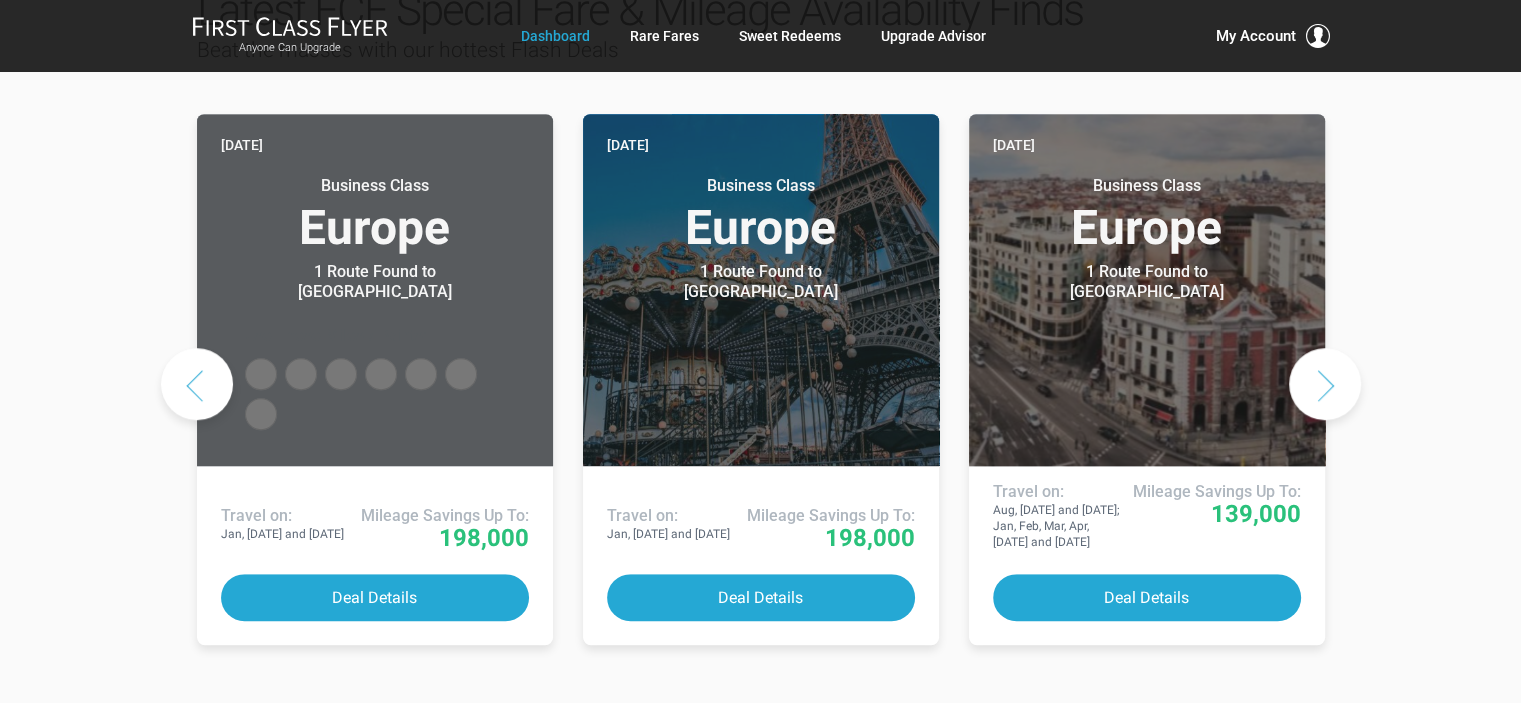 click at bounding box center [1325, 384] 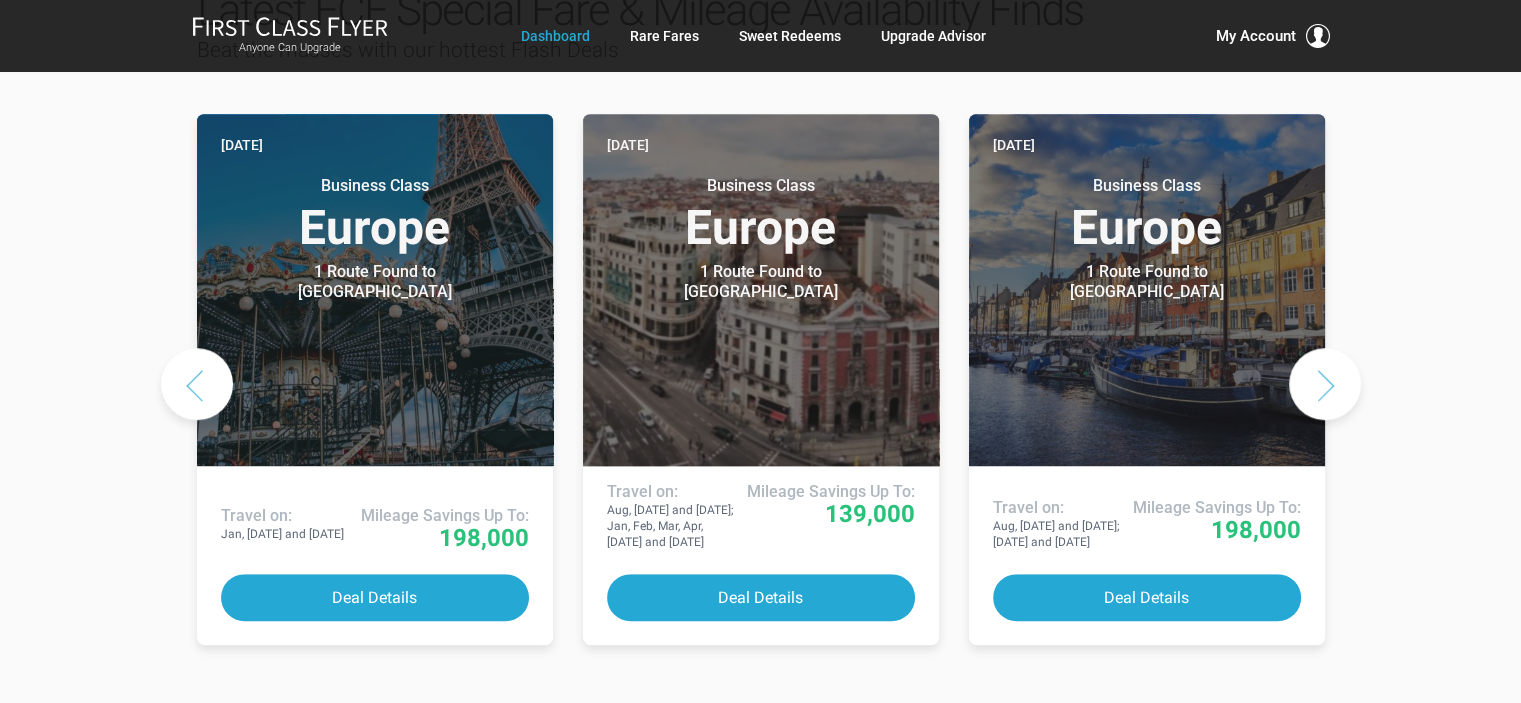 click at bounding box center [1325, 384] 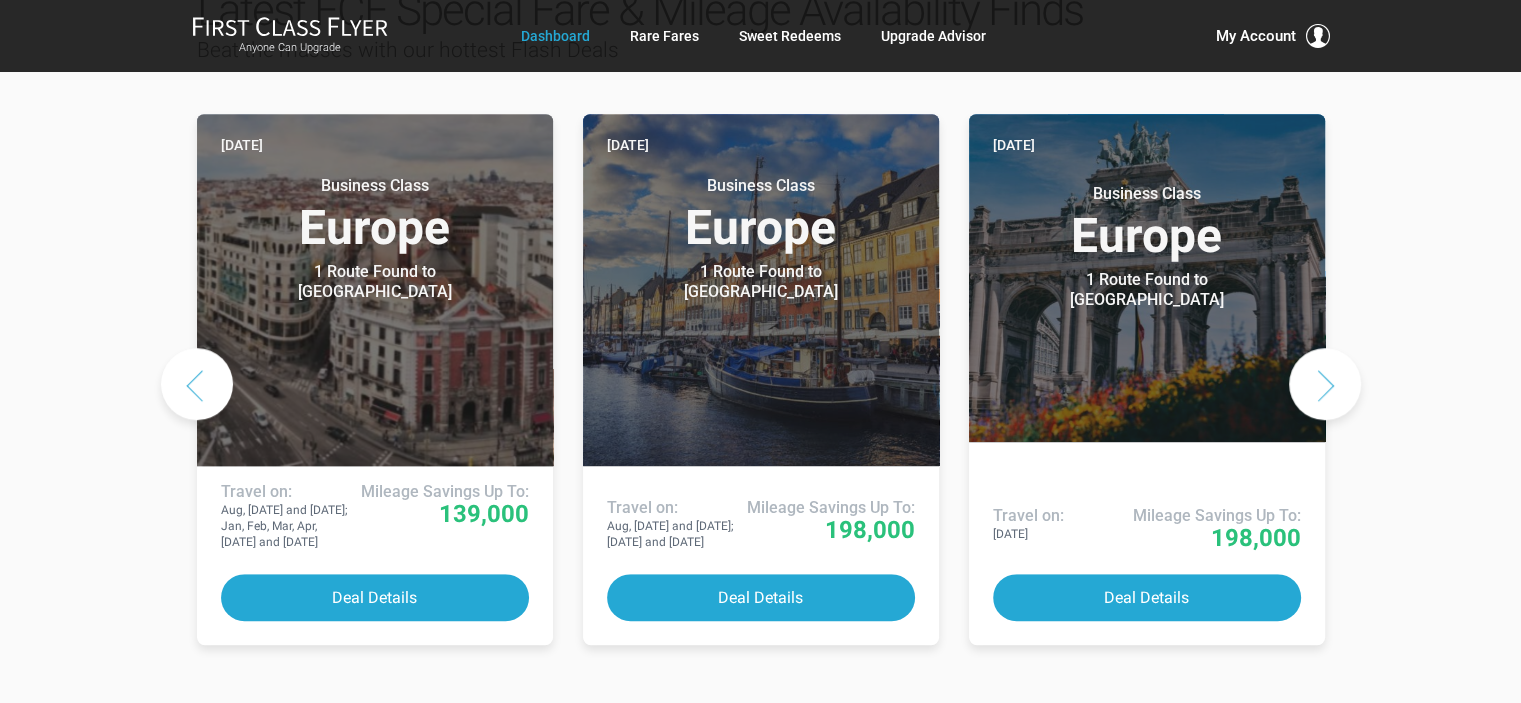 click at bounding box center (1325, 384) 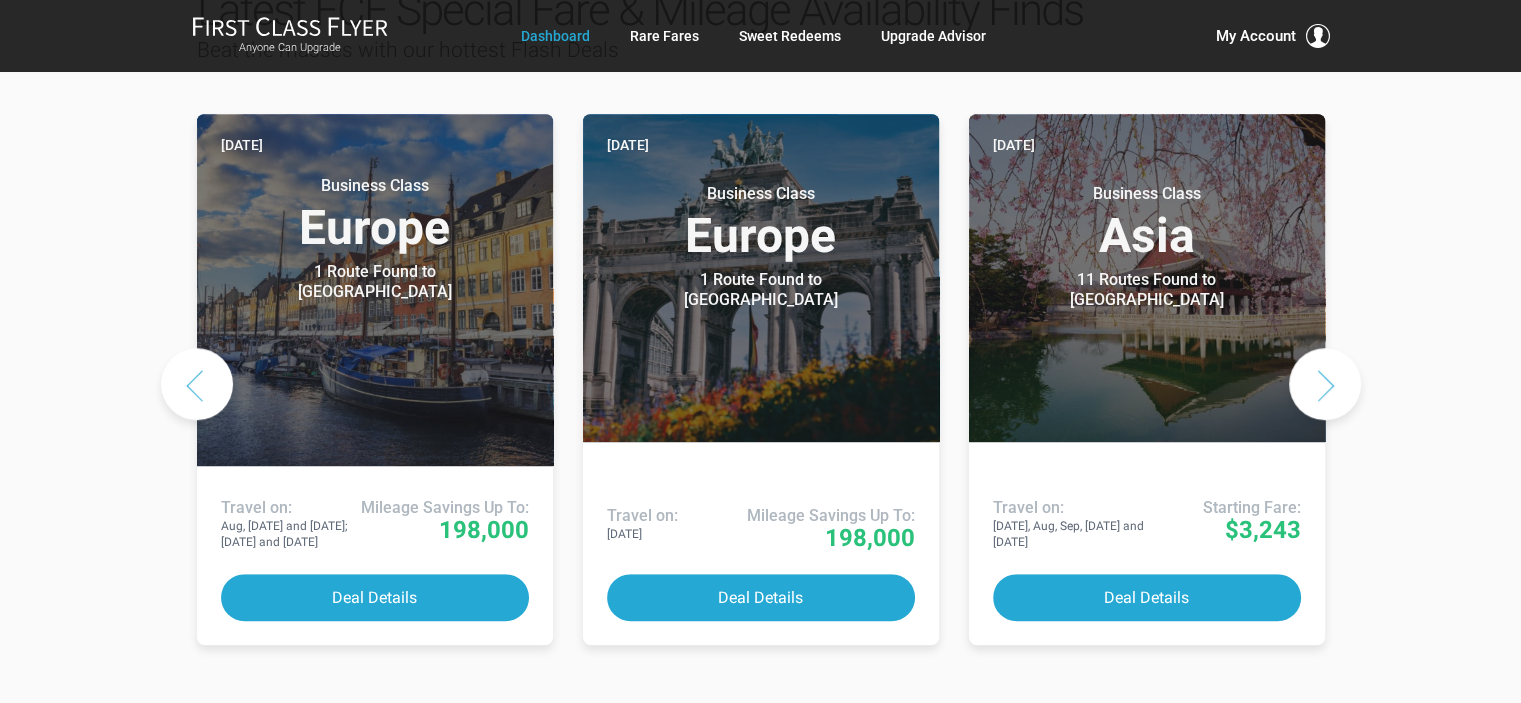 click at bounding box center (1325, 384) 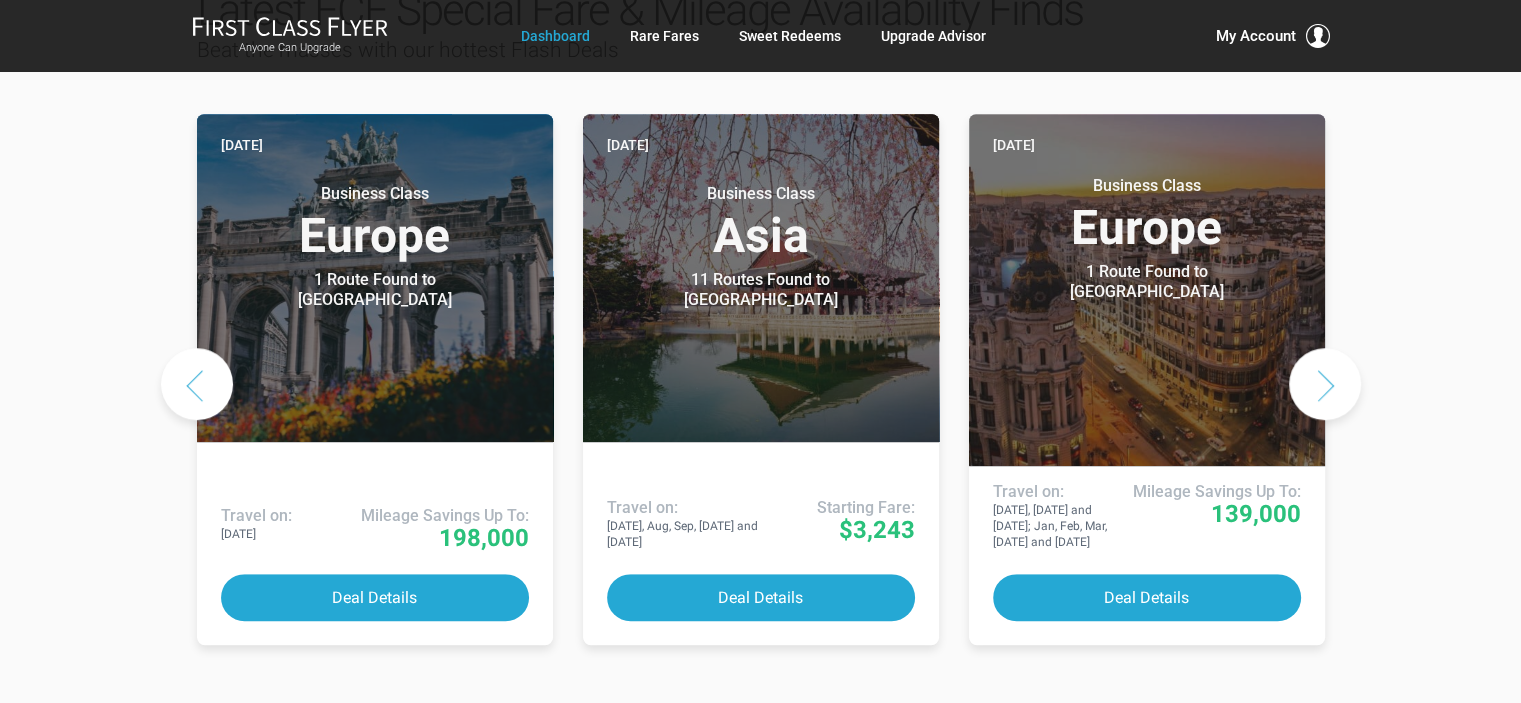 click at bounding box center (1325, 384) 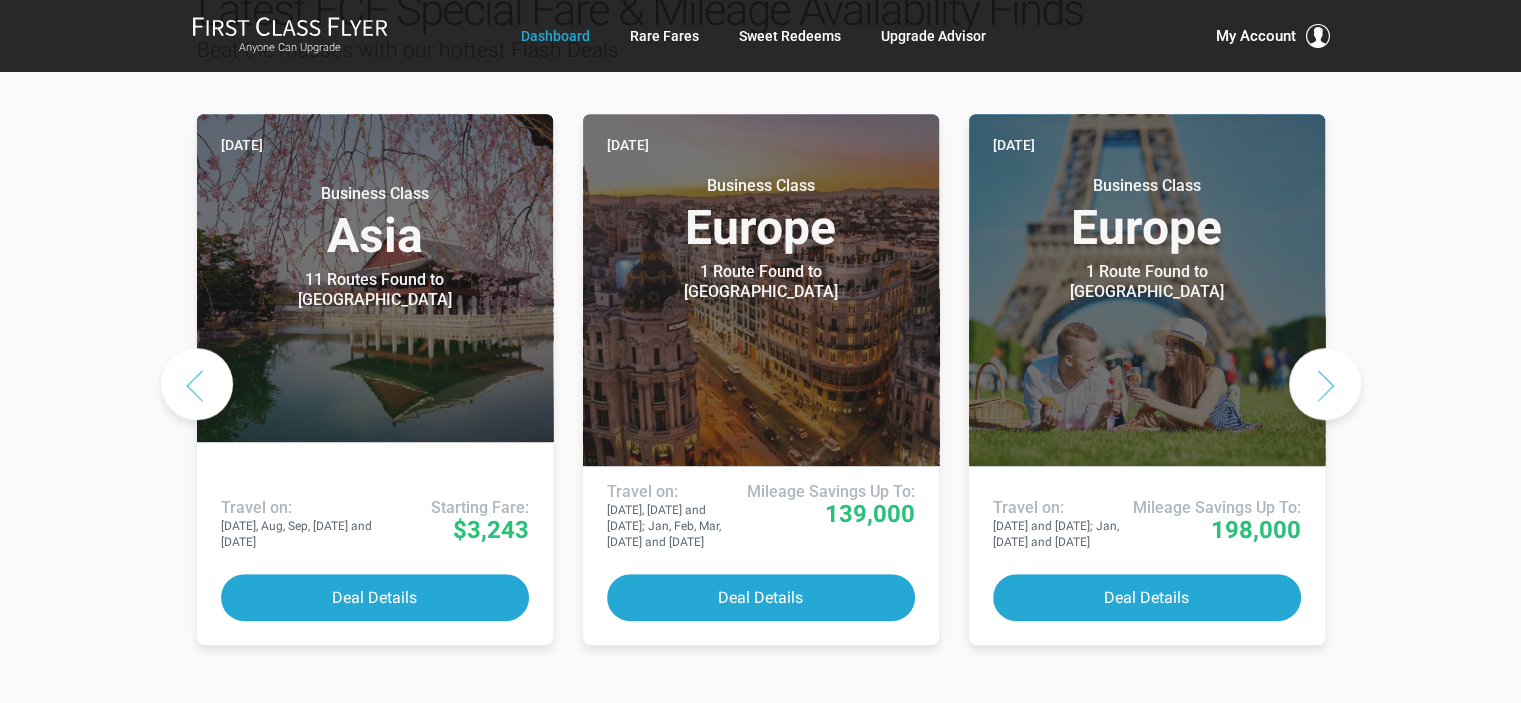click at bounding box center [1325, 384] 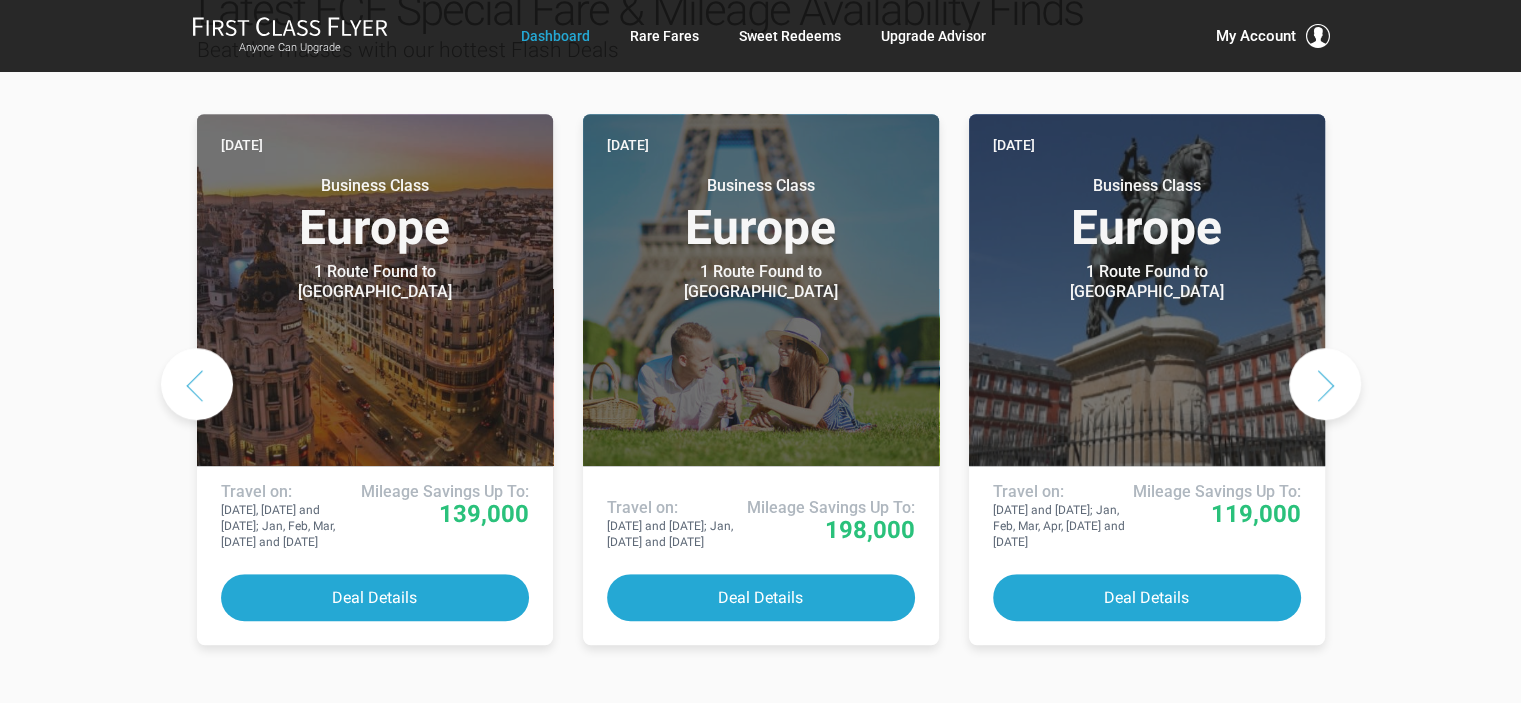 click at bounding box center [1325, 384] 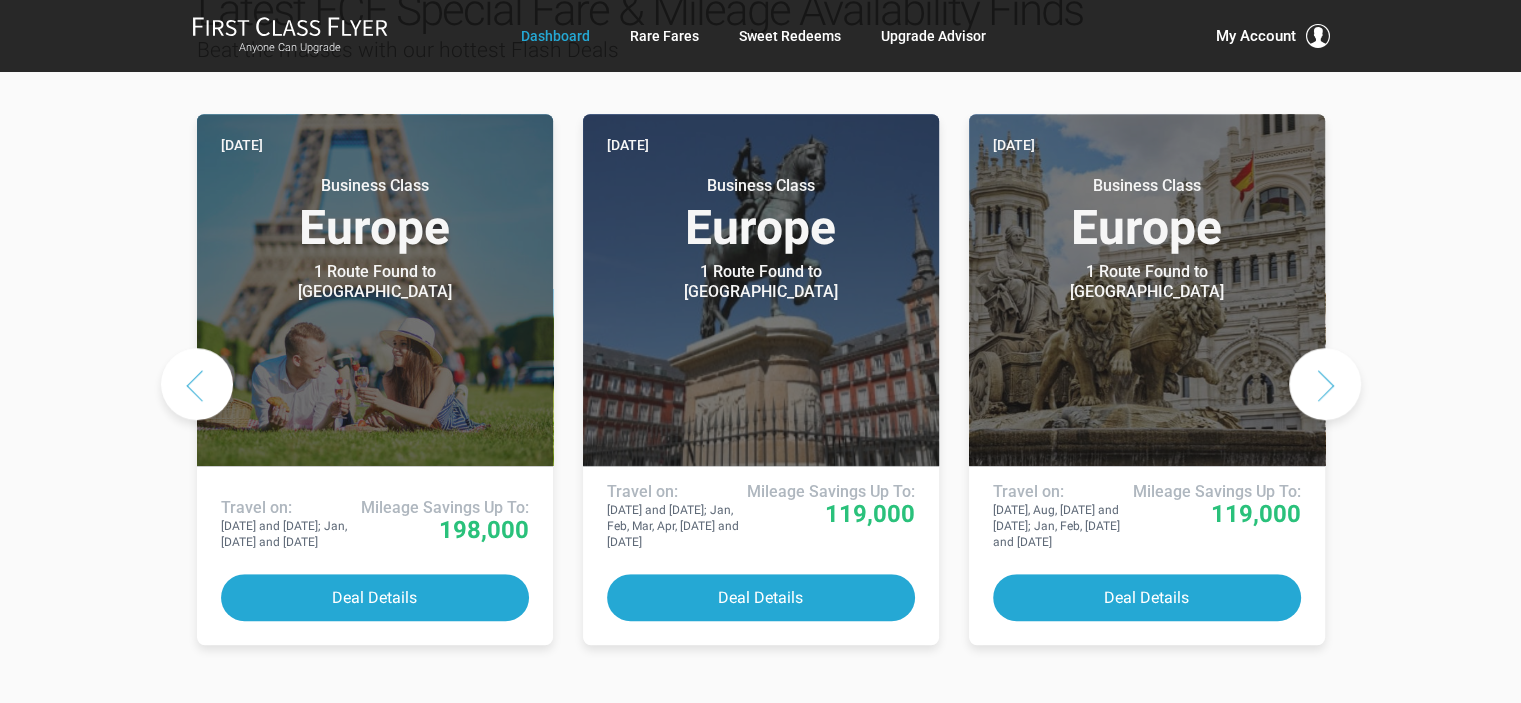 click at bounding box center (1325, 384) 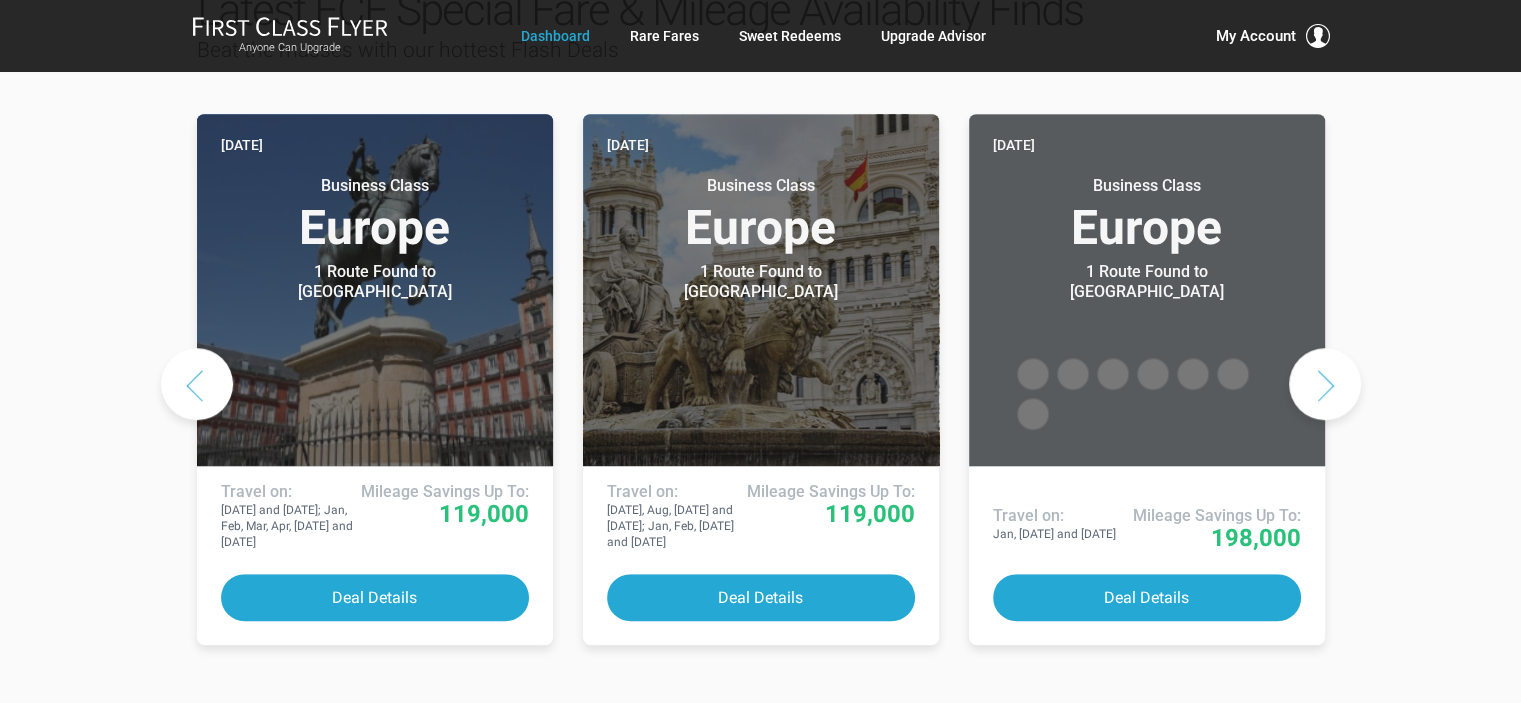 click at bounding box center (1325, 384) 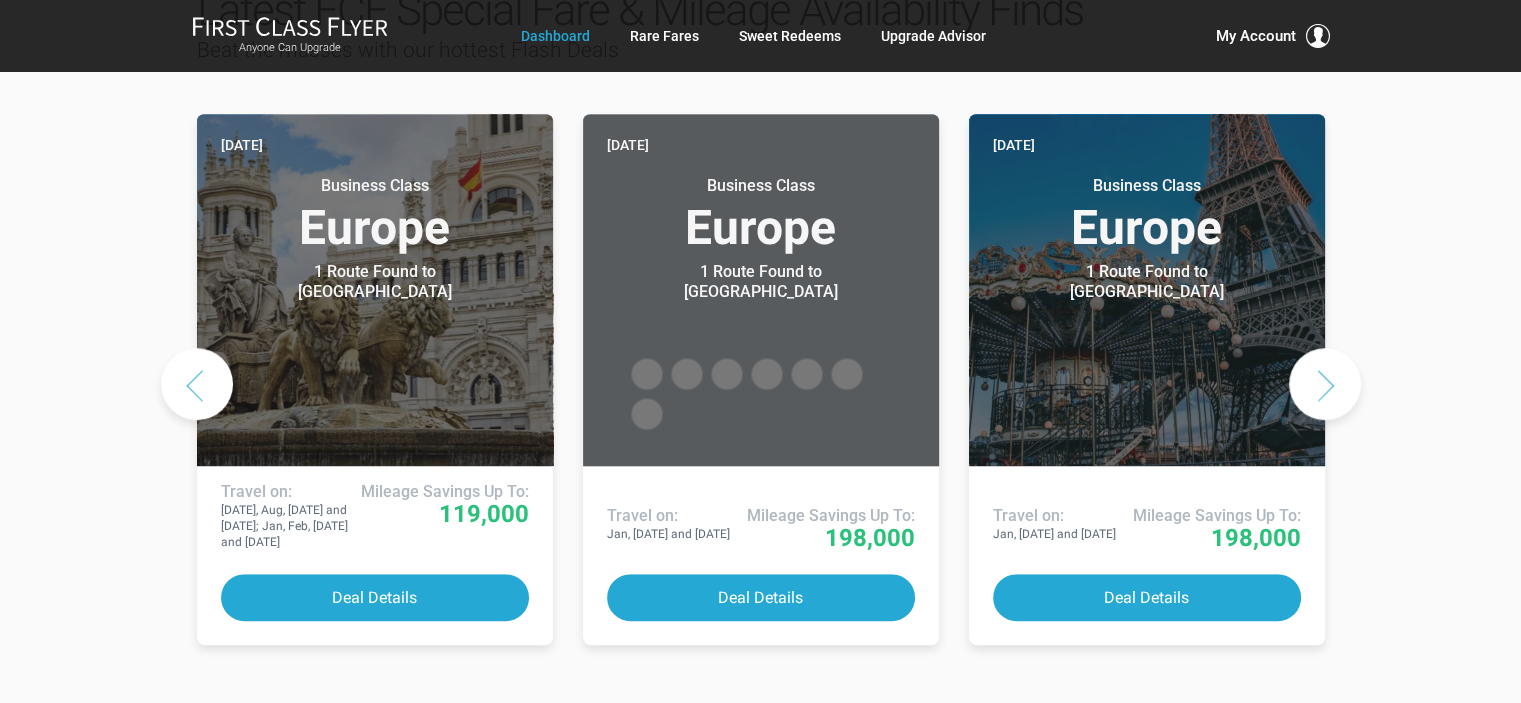click at bounding box center (1325, 384) 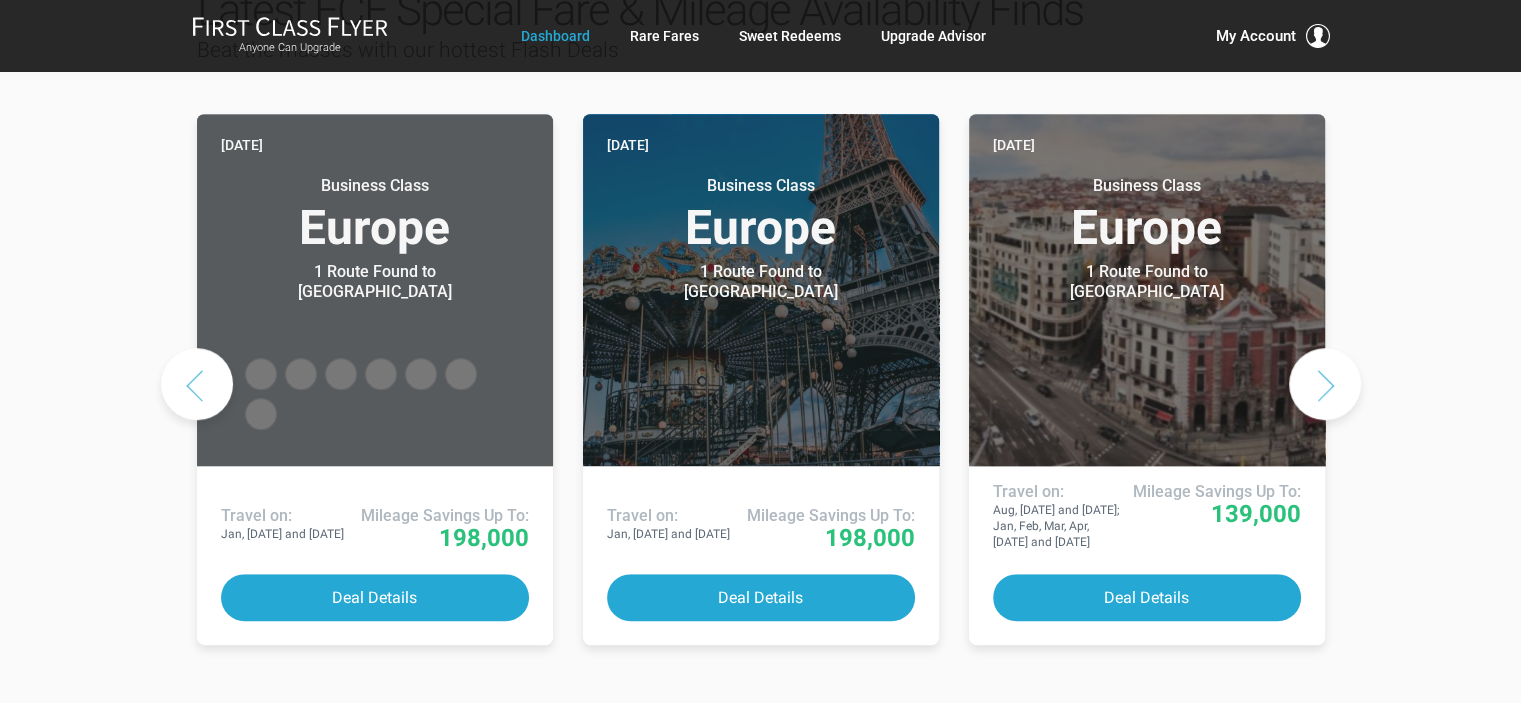 click at bounding box center (1325, 384) 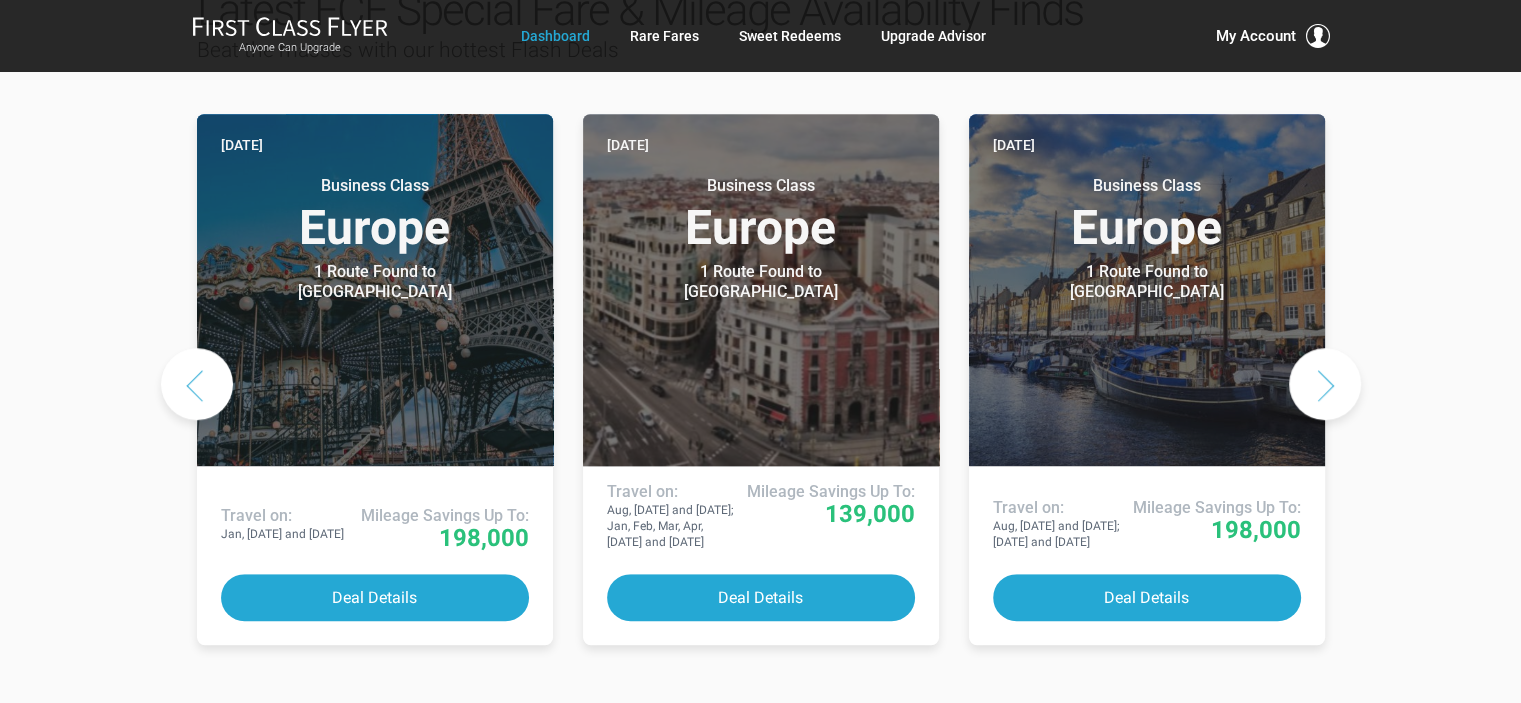 click at bounding box center (1325, 384) 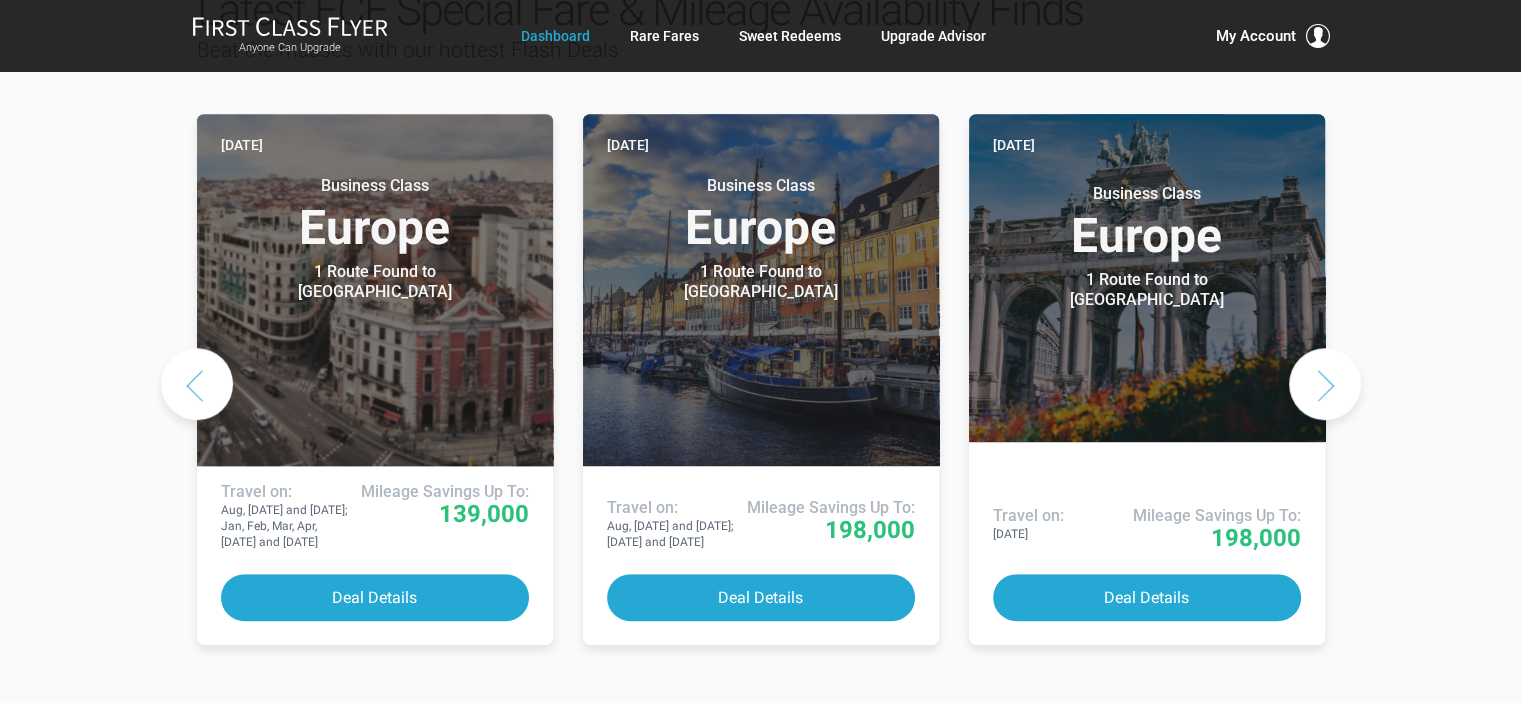 click at bounding box center [1325, 384] 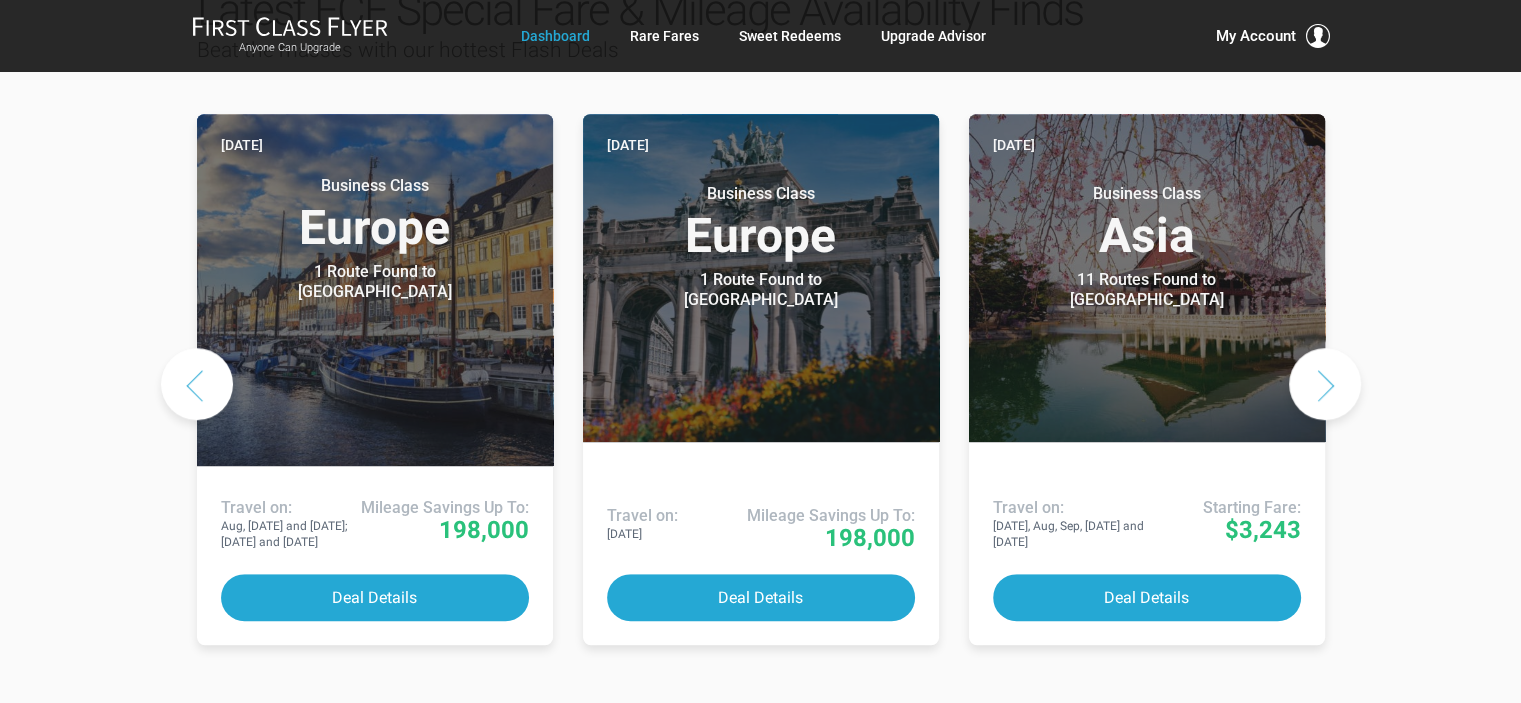 click at bounding box center [1325, 384] 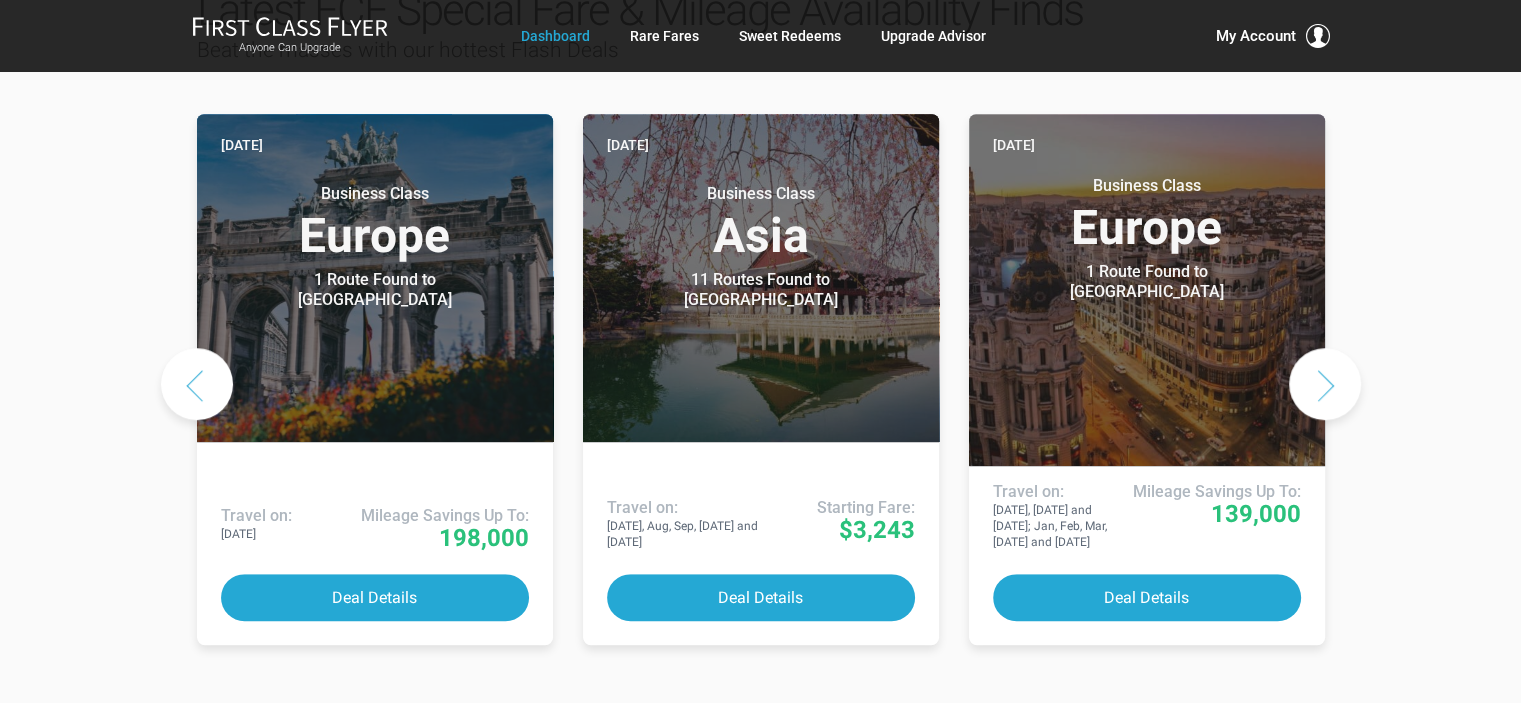 click at bounding box center [1325, 384] 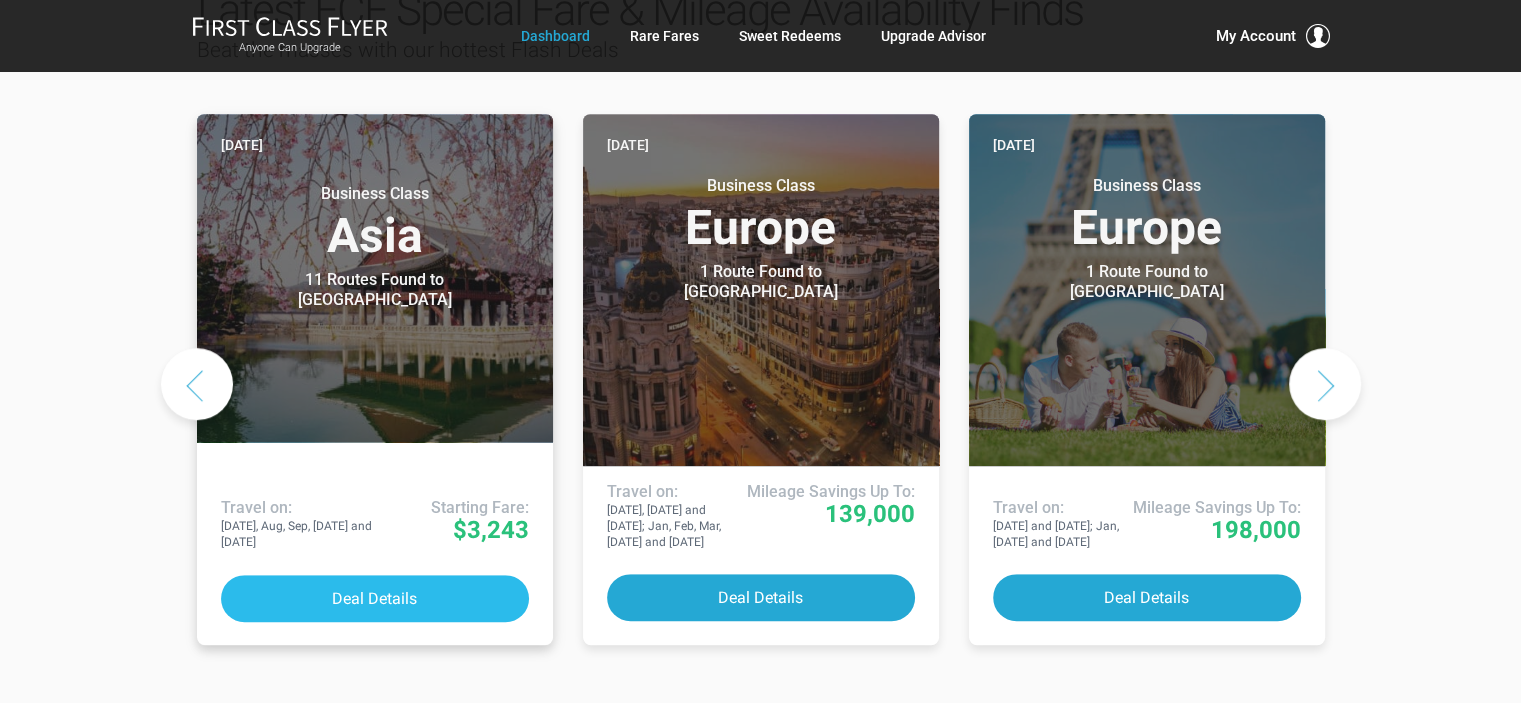 click on "Deal Details" at bounding box center (375, 598) 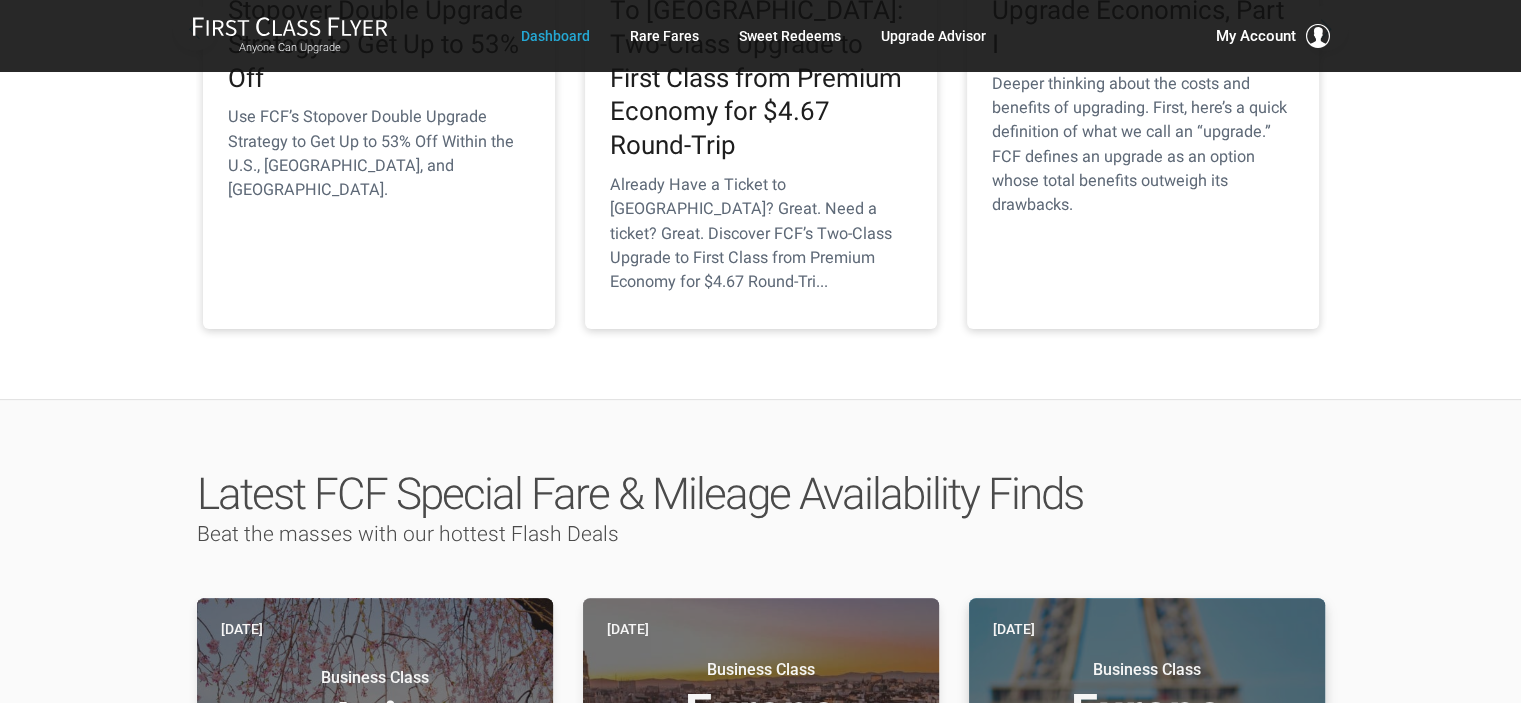 scroll, scrollTop: 500, scrollLeft: 0, axis: vertical 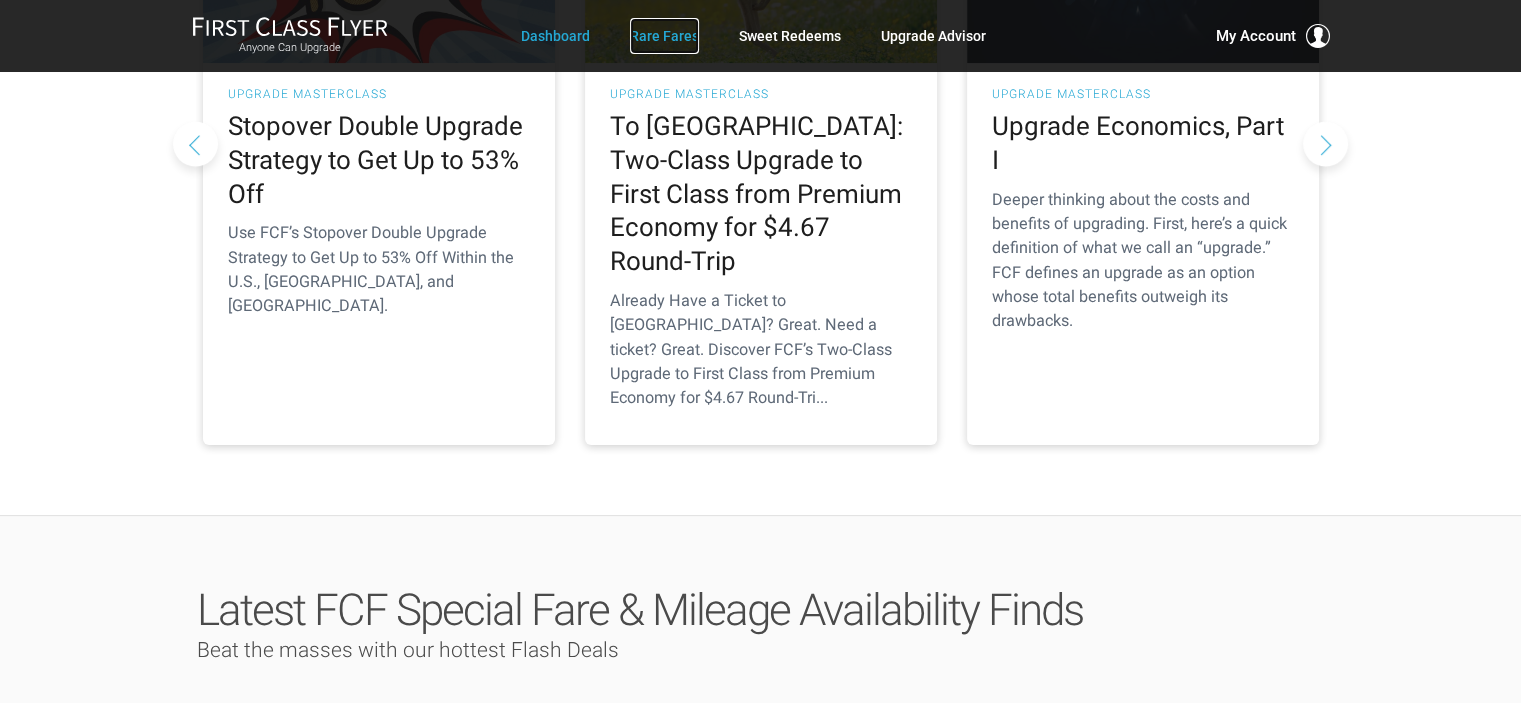 click on "Rare Fares" at bounding box center [664, 36] 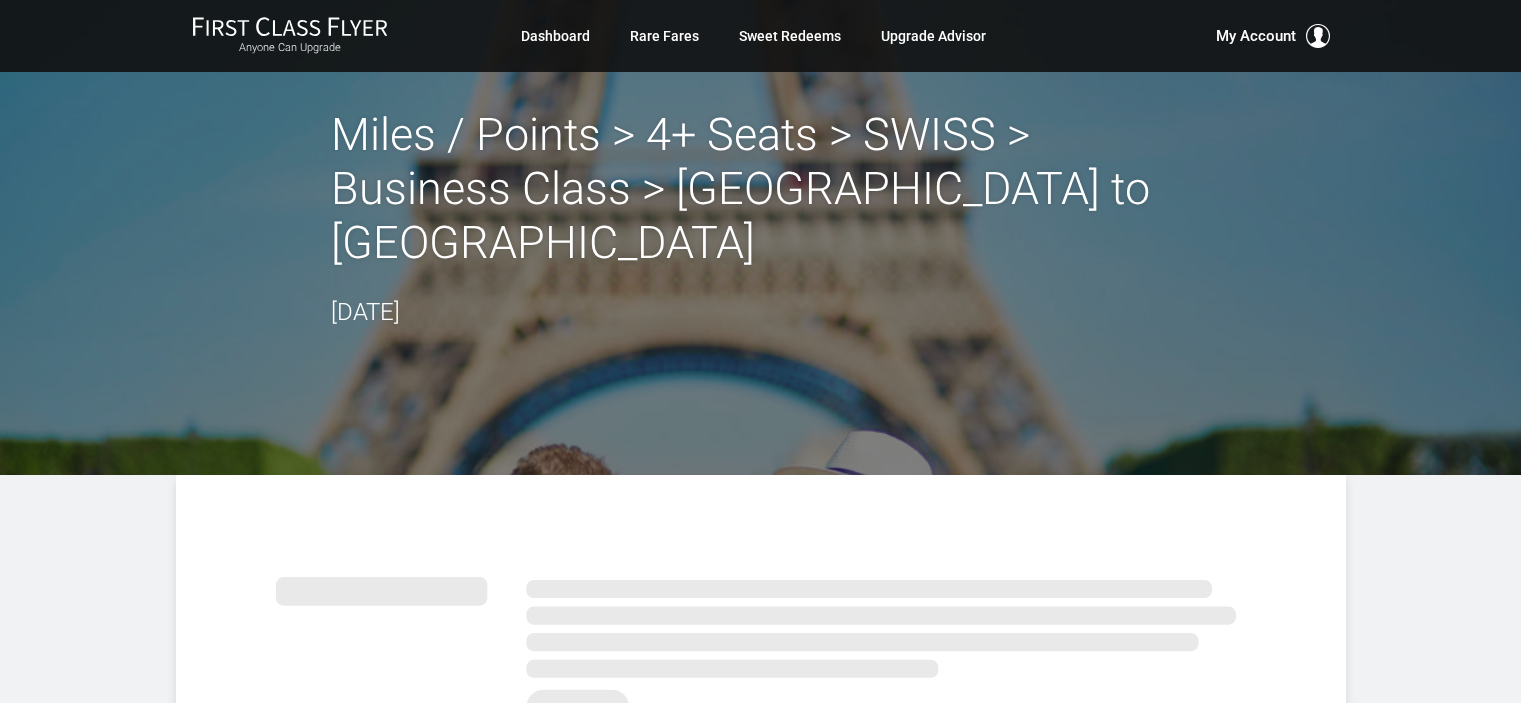 scroll, scrollTop: 0, scrollLeft: 0, axis: both 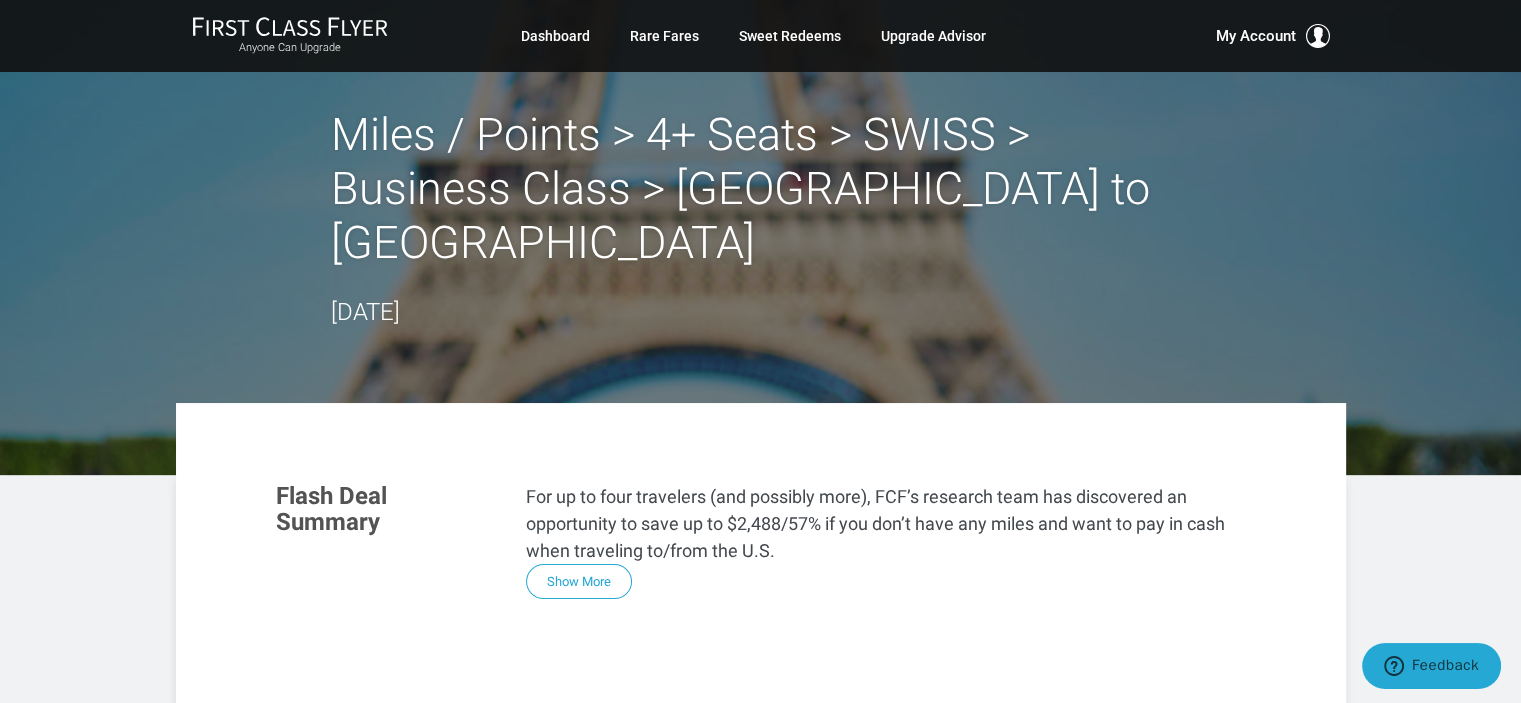 click on "Anyone Can Upgrade
Dashboard
Rare Fares
Sweet Redeems
Upgrade Advisor
Profile Log Out
My Account
Judy Frank Silver since July 2025
Account
Membership
Contact Us
Help
Log Out
Dashboard
Rare Fares
Sweet Redeems
Upgrade Advisor
Profile Log Out" at bounding box center [760, 2437] 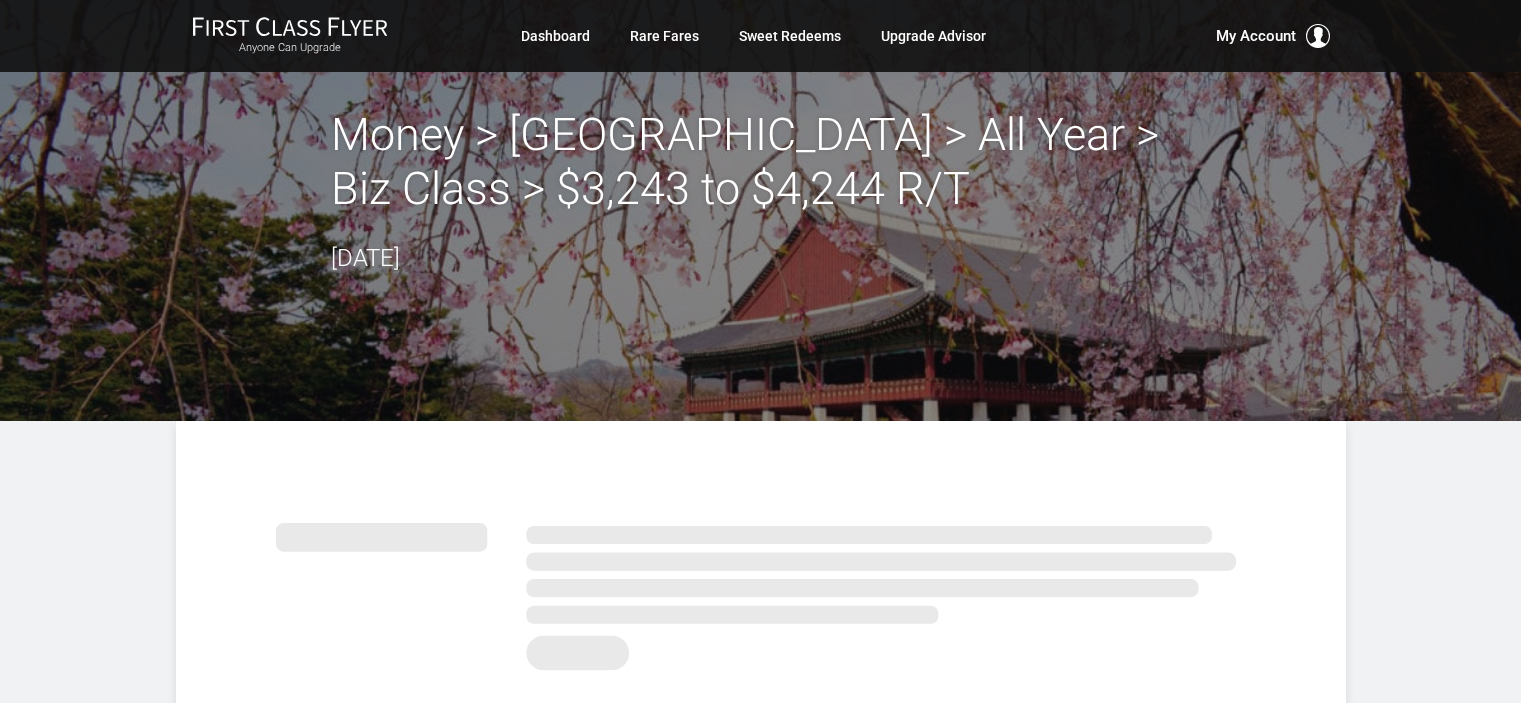 scroll, scrollTop: 0, scrollLeft: 0, axis: both 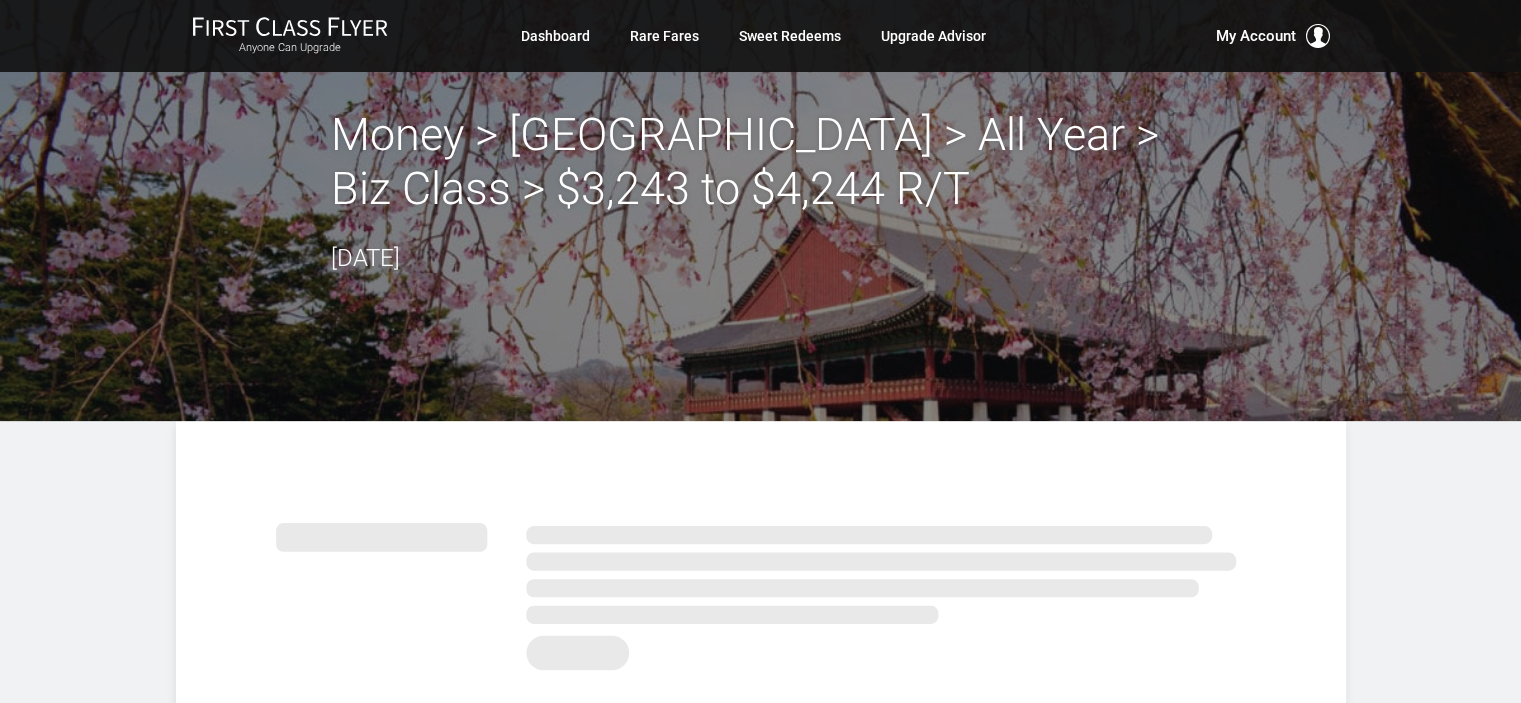 click on "Money > Seoul > All Year > Biz Class > $3,243 to $4,244 R/T
July 11, 2025" at bounding box center [760, 210] 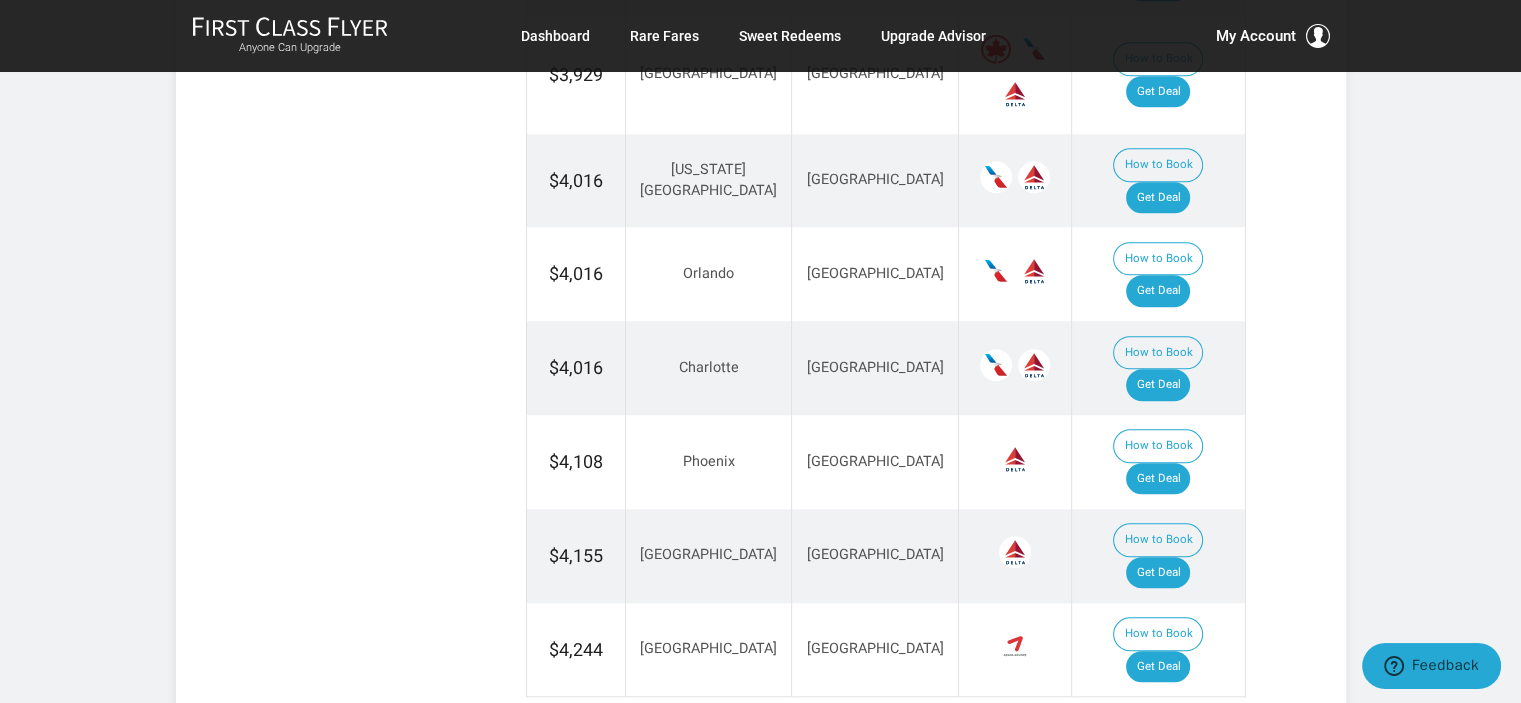 scroll, scrollTop: 2300, scrollLeft: 0, axis: vertical 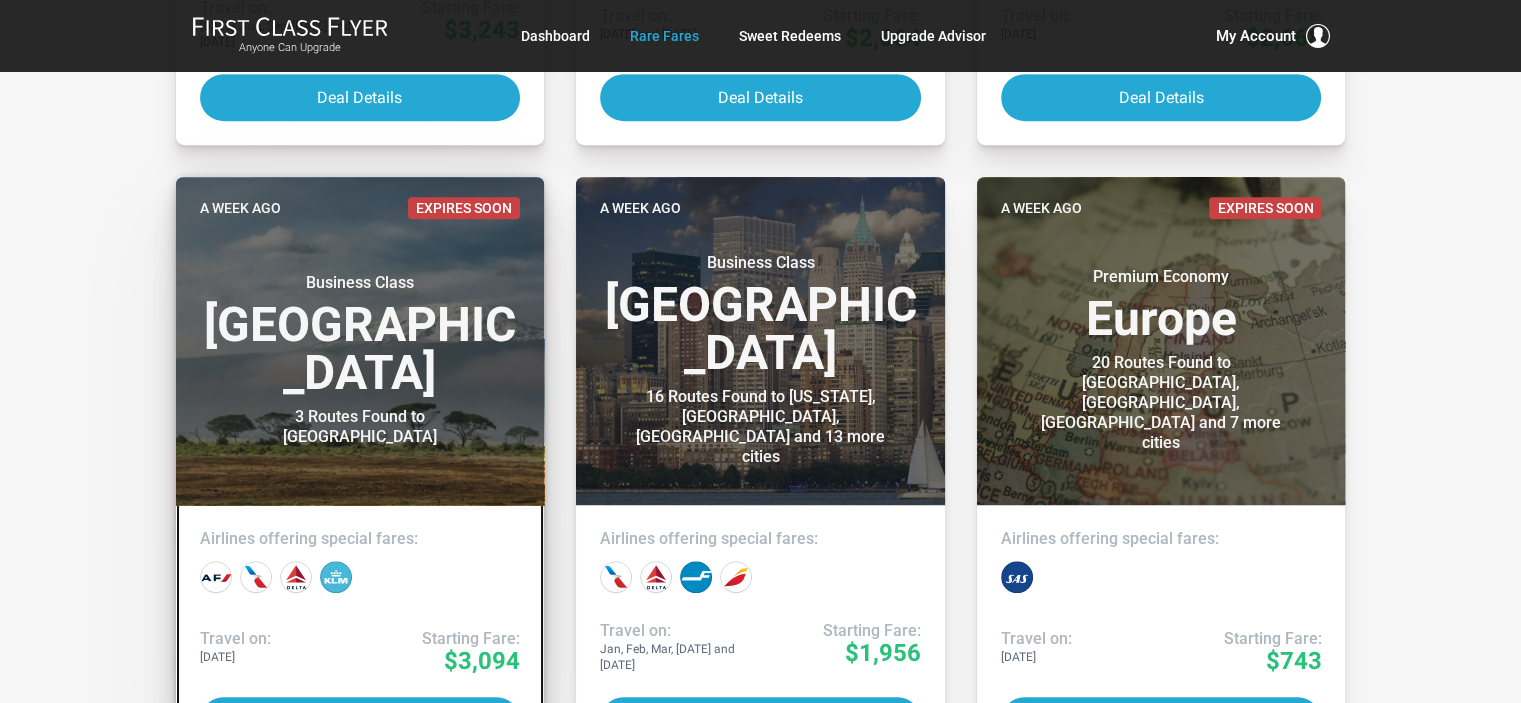 click on "Business Class  Africa" at bounding box center (360, 335) 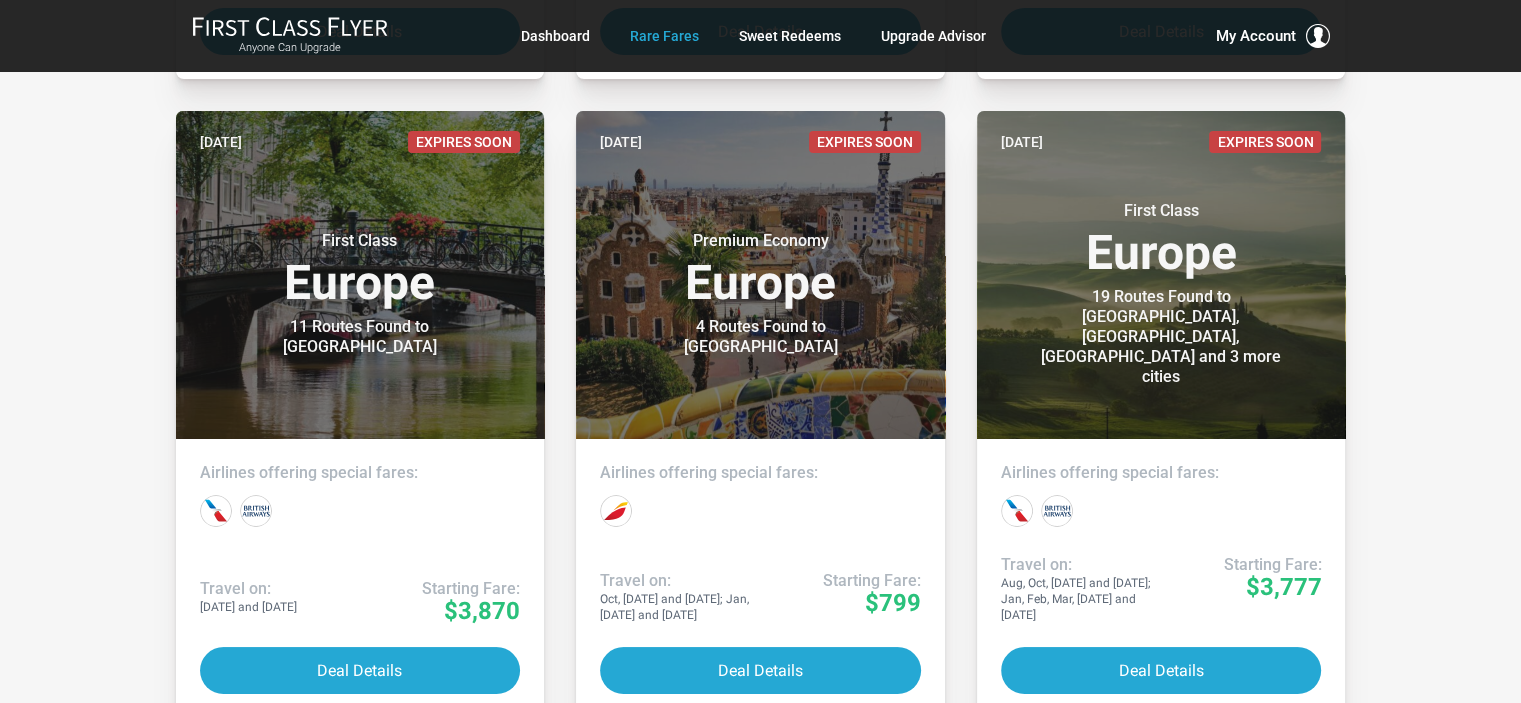 scroll, scrollTop: 8000, scrollLeft: 0, axis: vertical 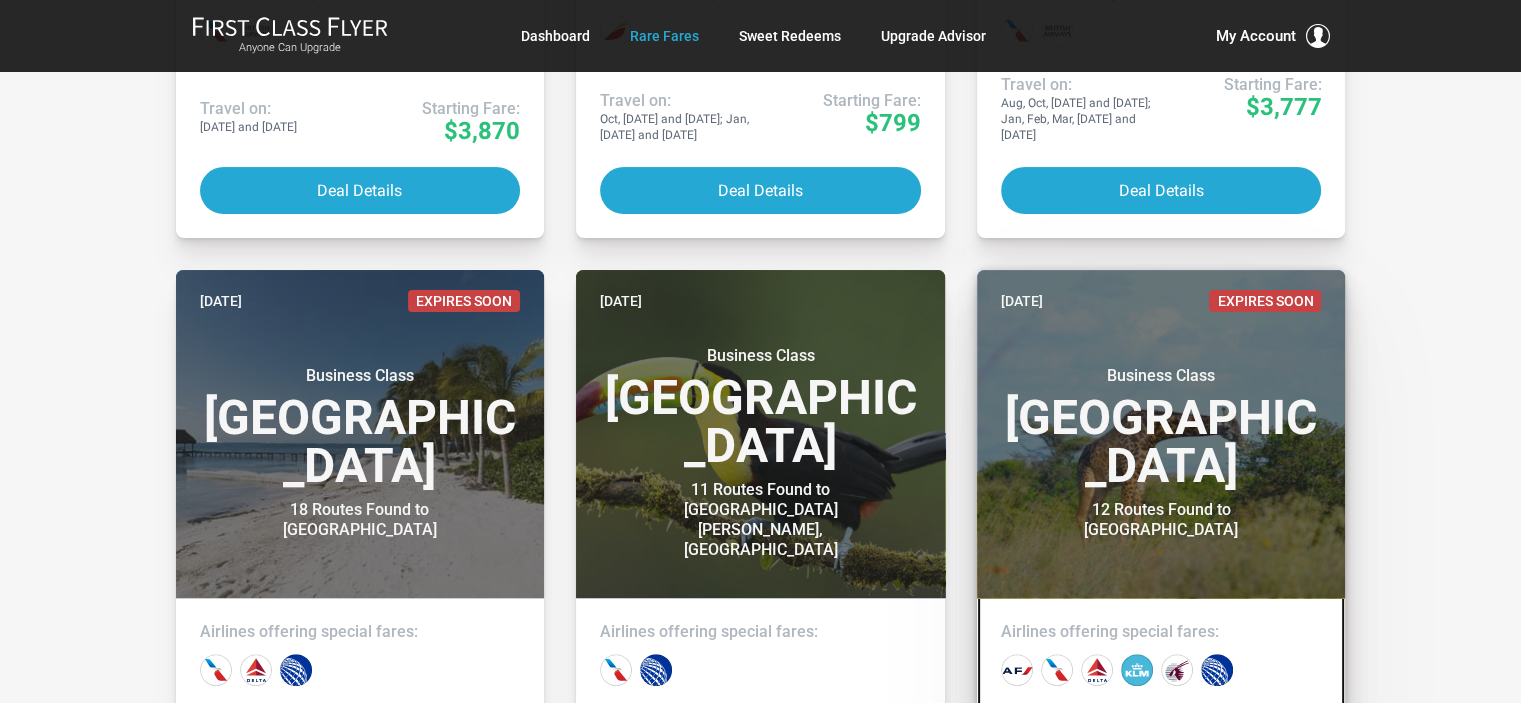 click on "Business Class  Africa" at bounding box center (1161, 428) 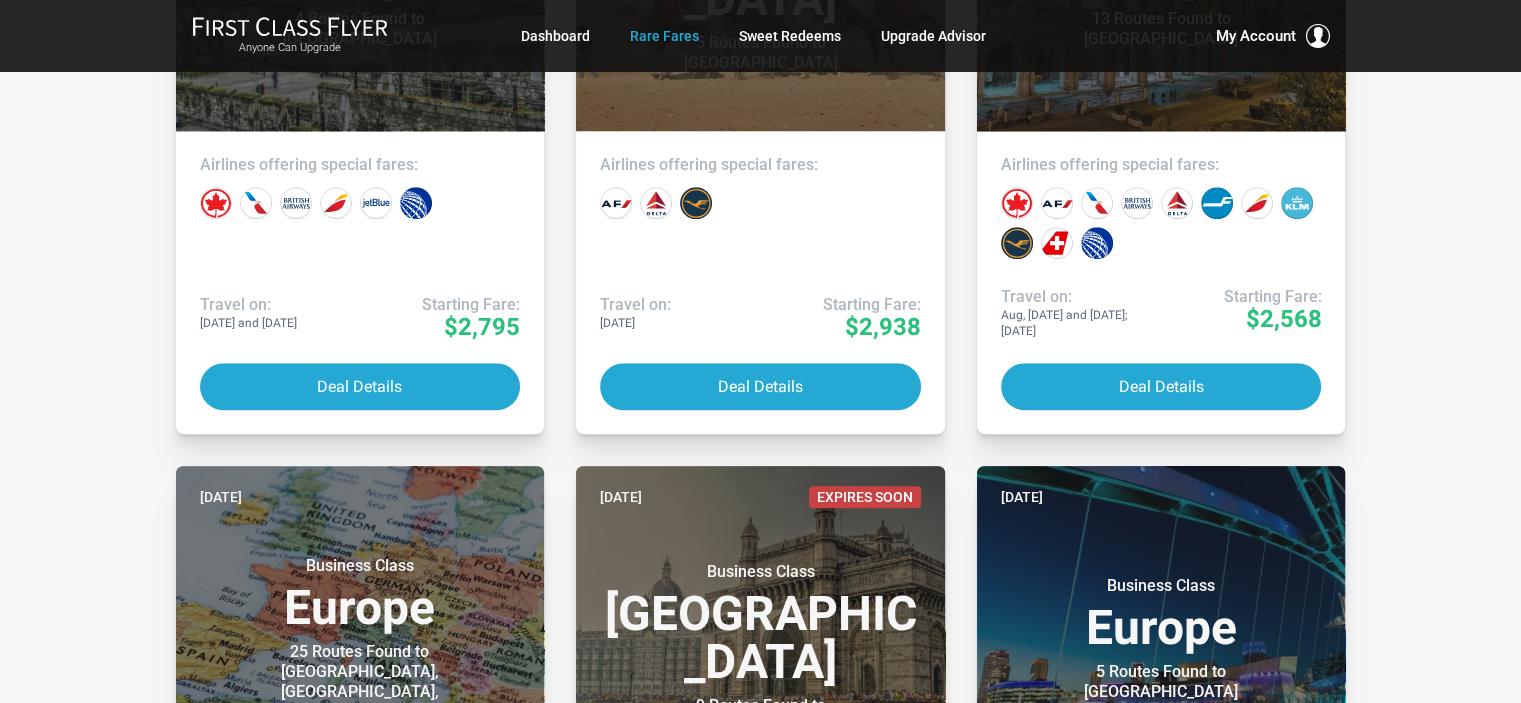 scroll, scrollTop: 9000, scrollLeft: 0, axis: vertical 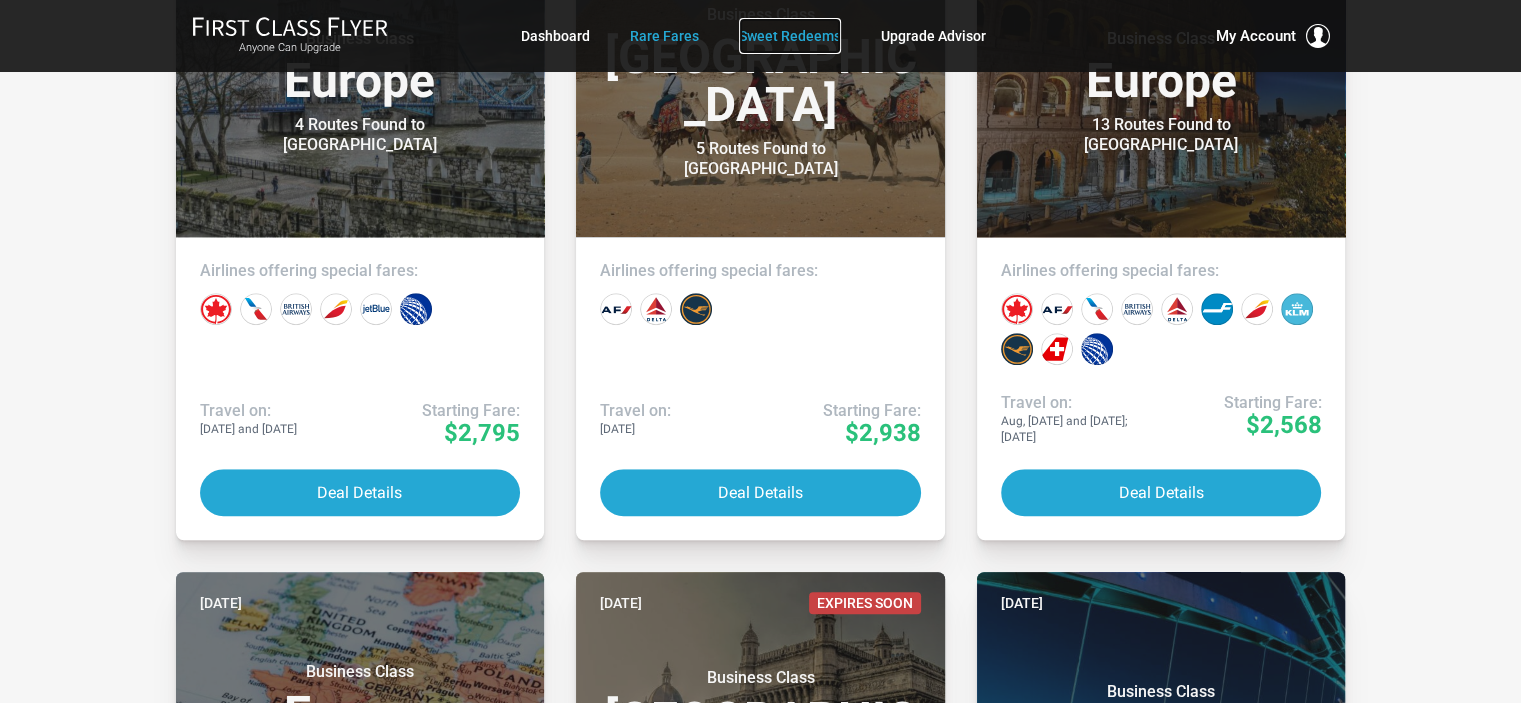 click on "Sweet Redeems" at bounding box center [790, 36] 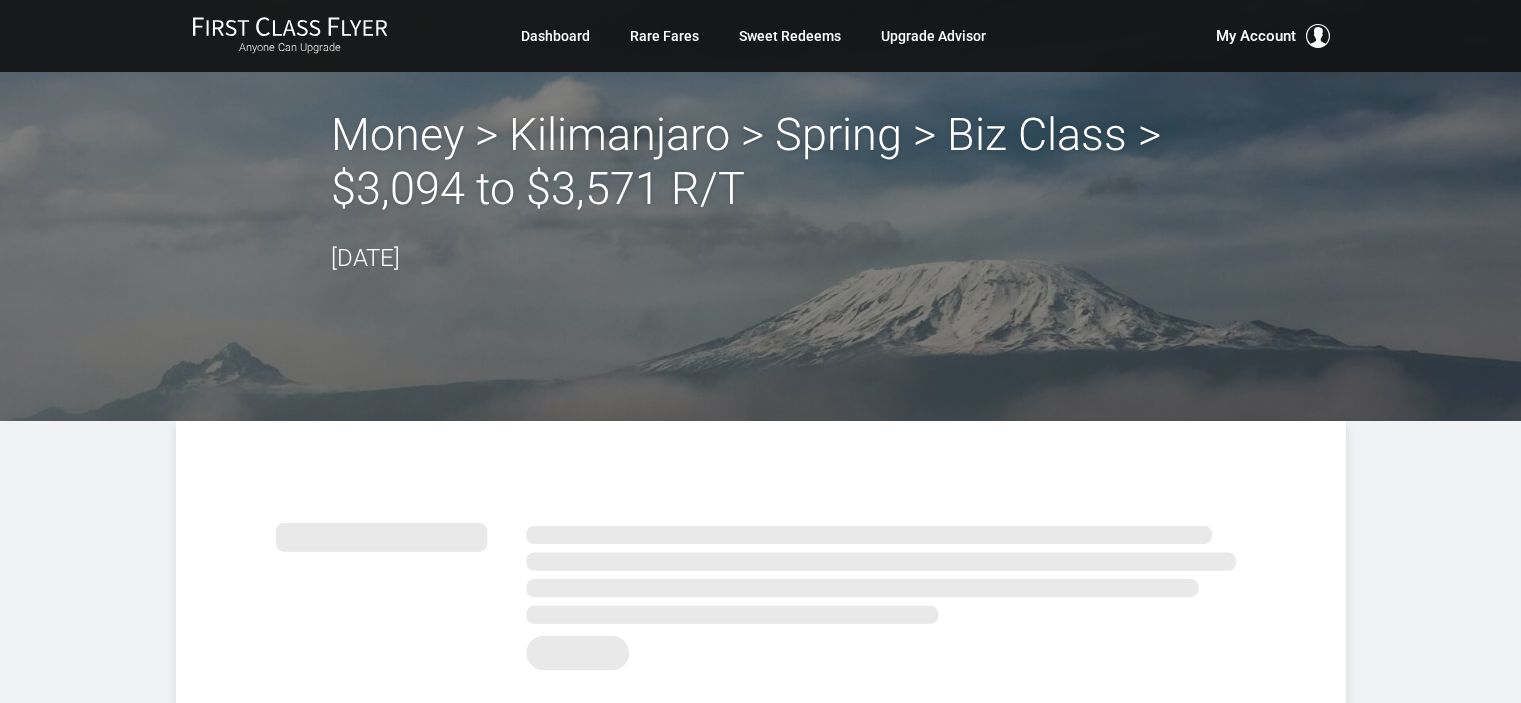 scroll, scrollTop: 0, scrollLeft: 0, axis: both 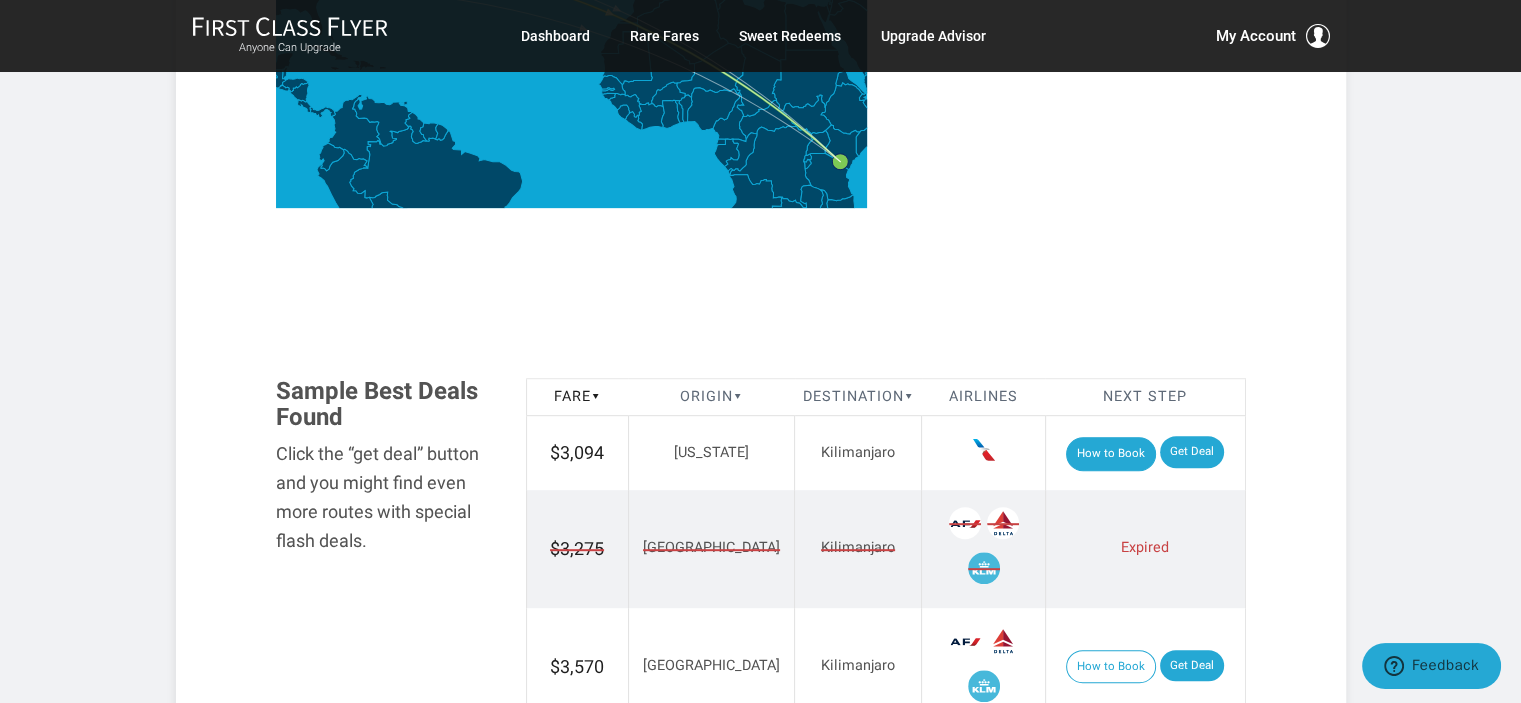 click on "How to Book" at bounding box center (1111, 454) 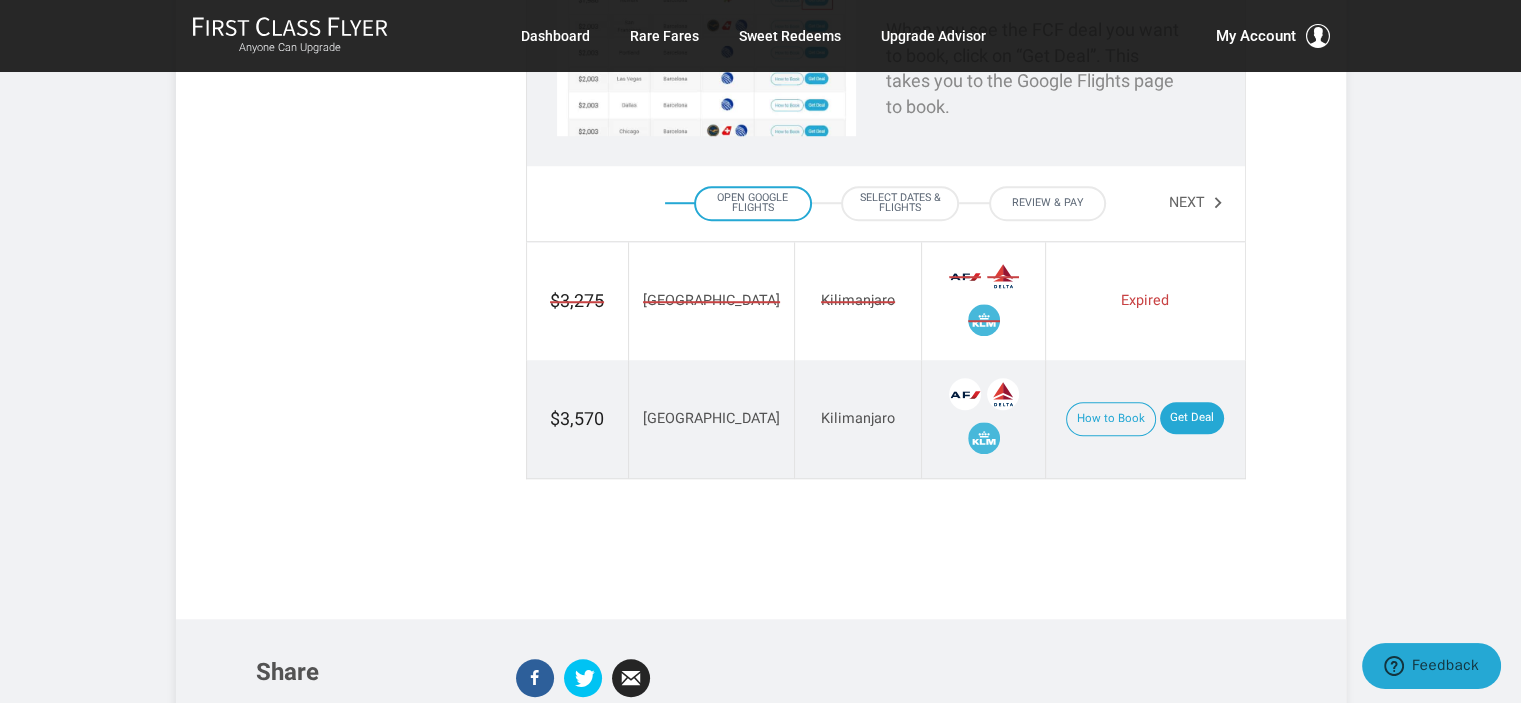 scroll, scrollTop: 1200, scrollLeft: 0, axis: vertical 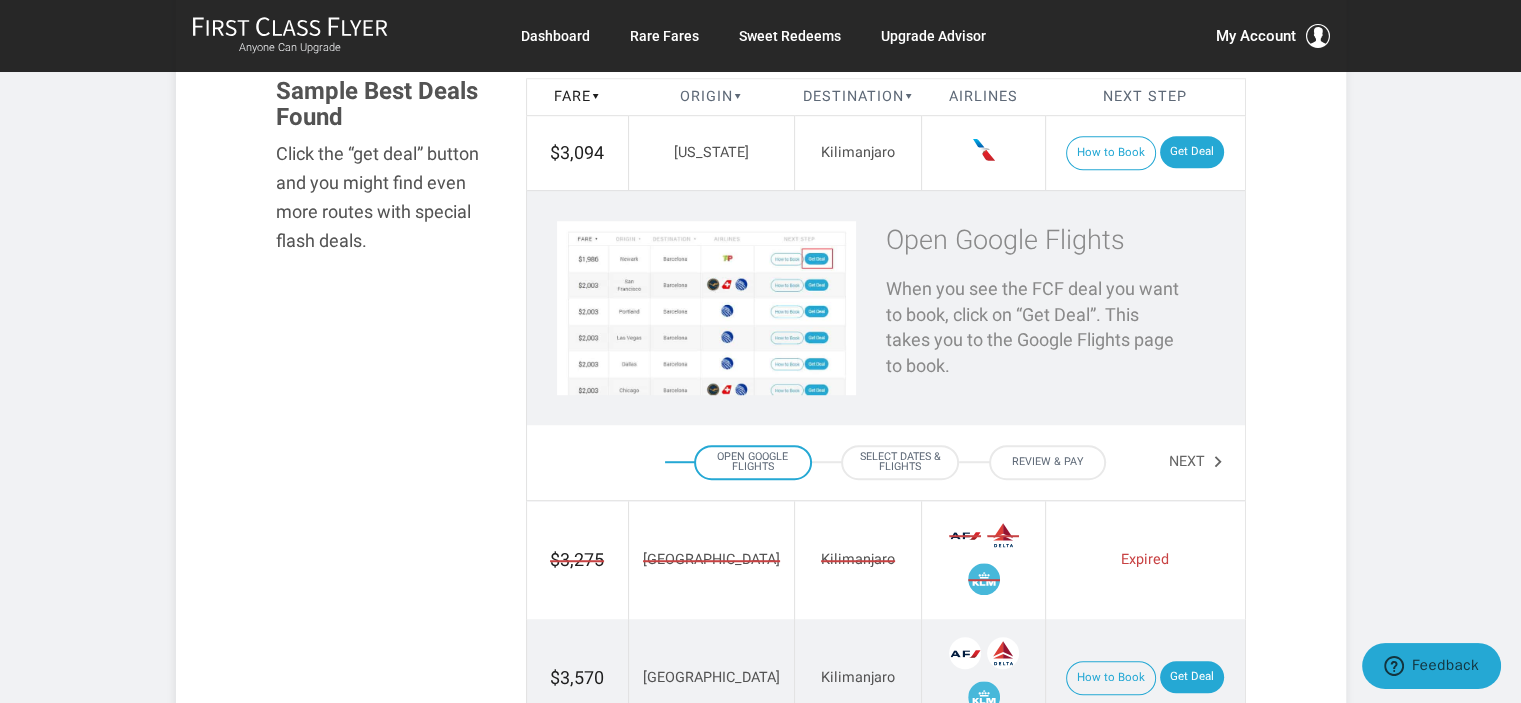 click on "Open Google Flights" at bounding box center (753, 463) 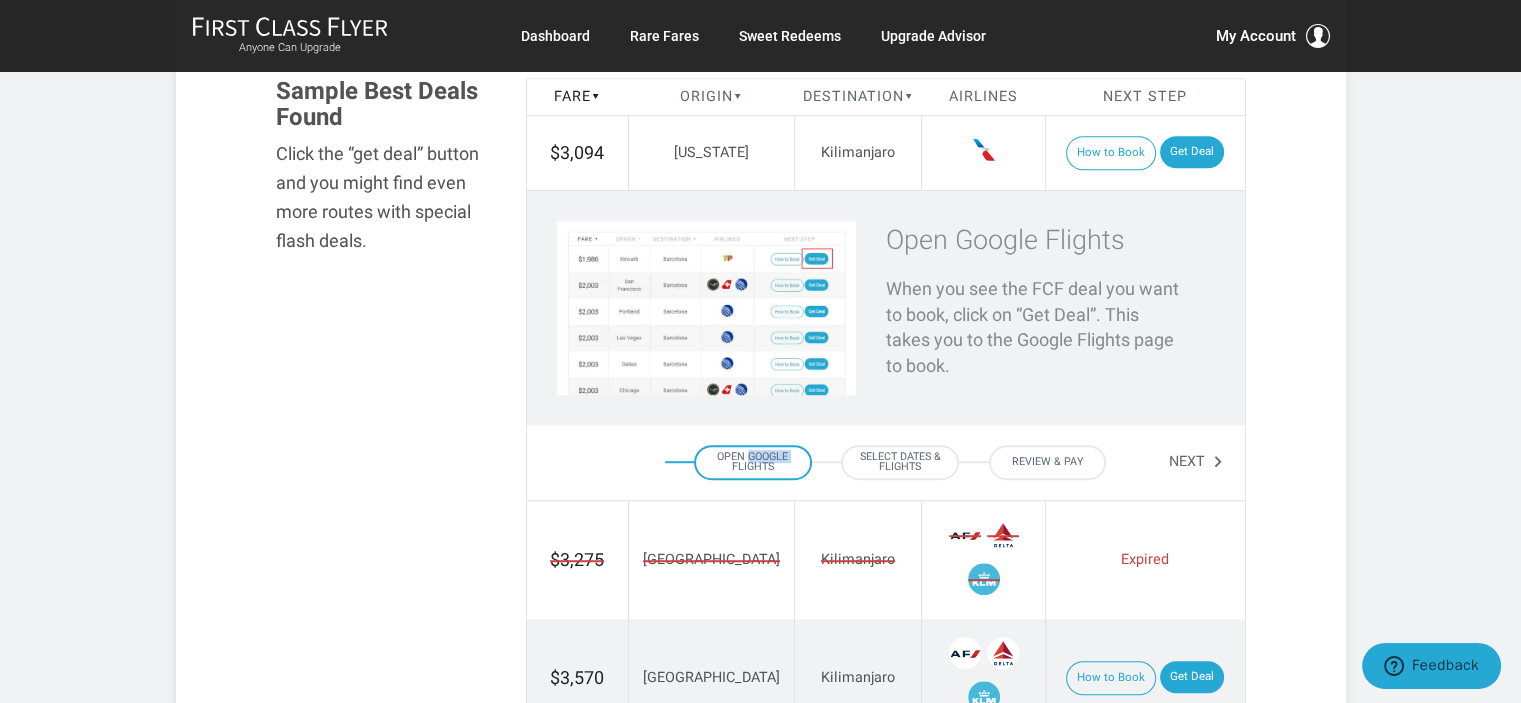 click on "Open Google Flights" at bounding box center [753, 463] 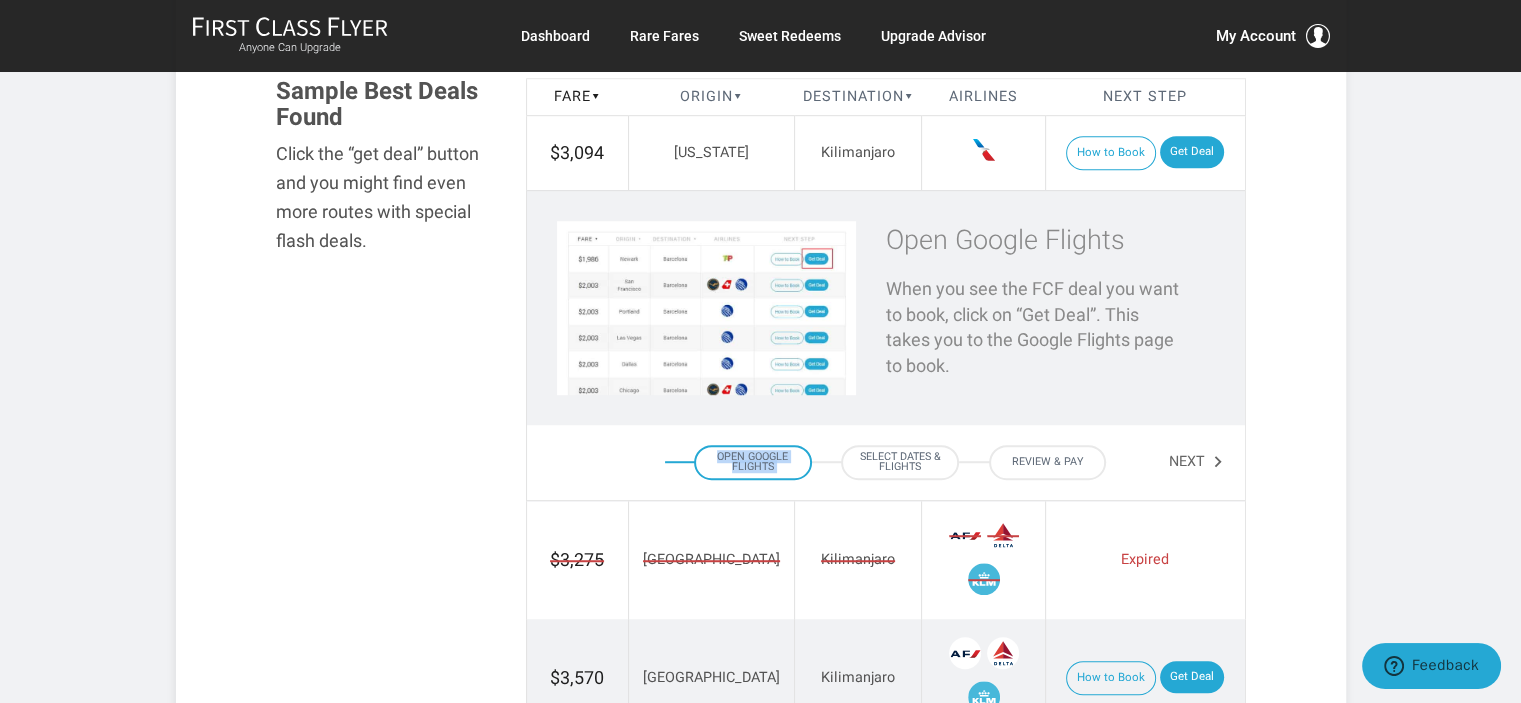 click on "Open Google Flights" at bounding box center (753, 463) 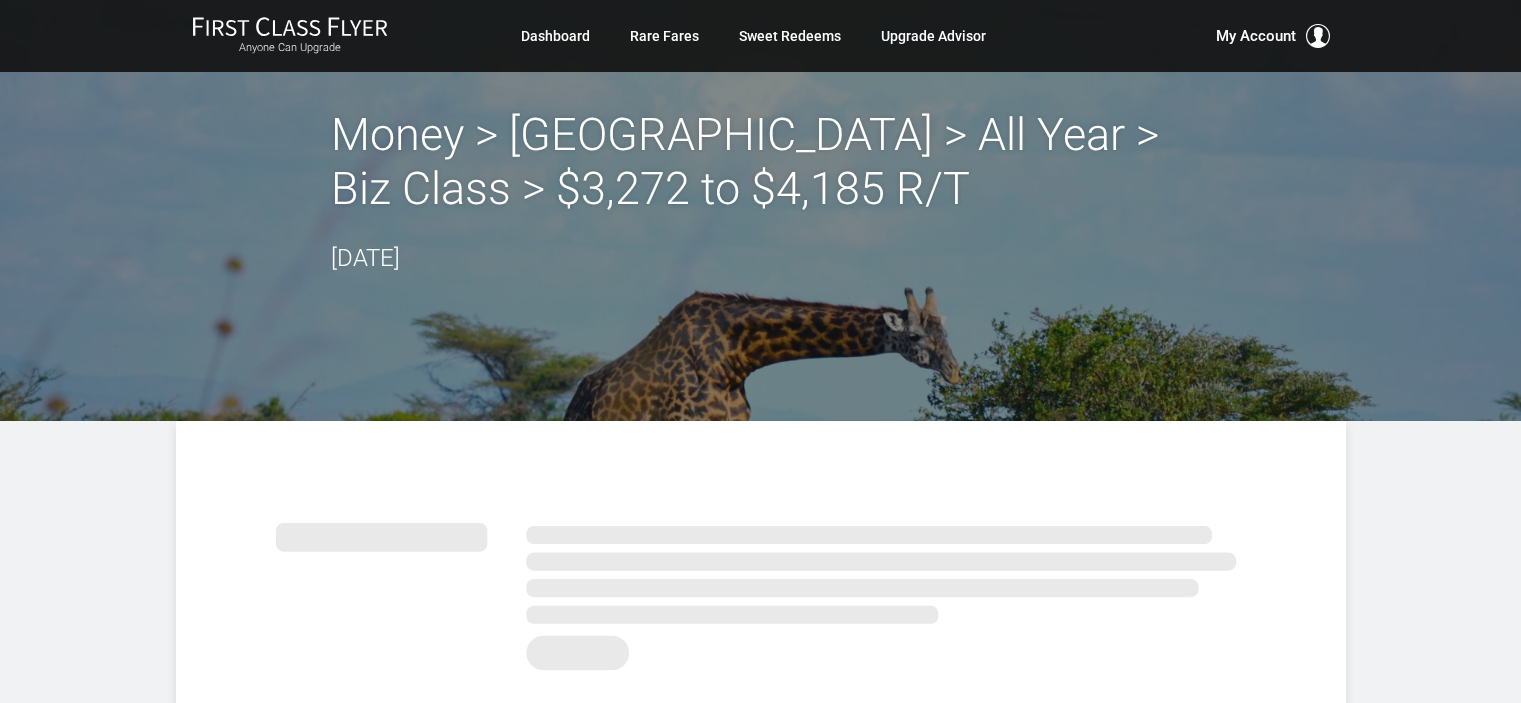 scroll, scrollTop: 0, scrollLeft: 0, axis: both 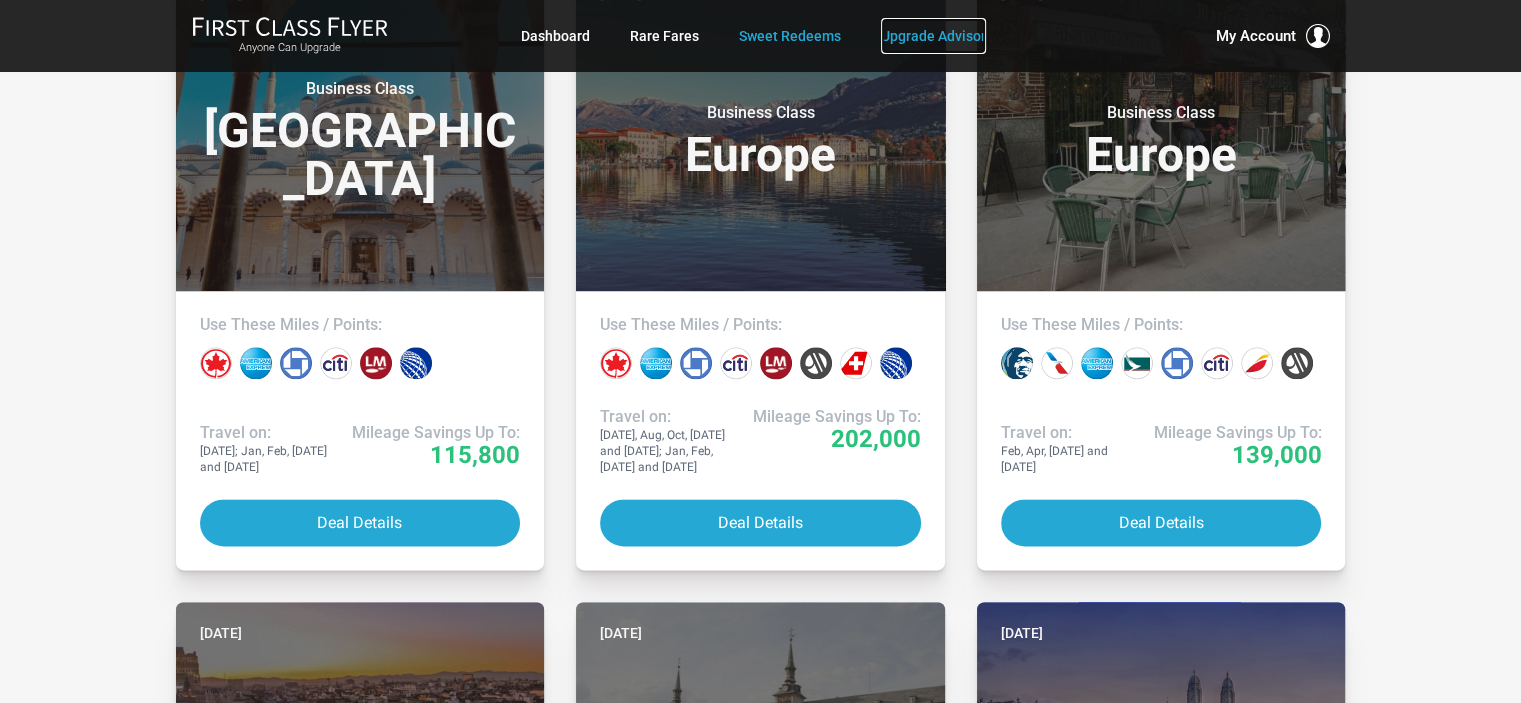 click on "Upgrade Advisor" at bounding box center (933, 36) 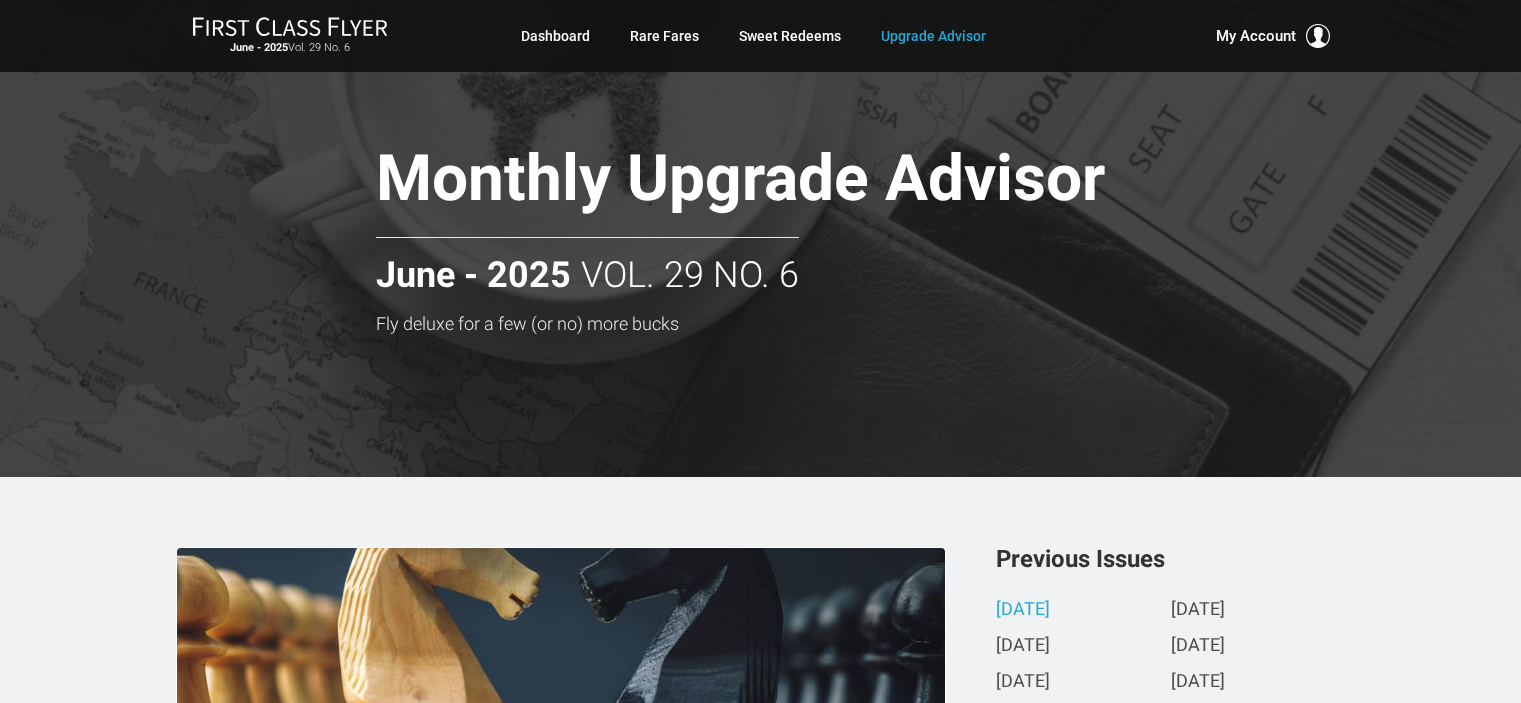 scroll, scrollTop: 0, scrollLeft: 0, axis: both 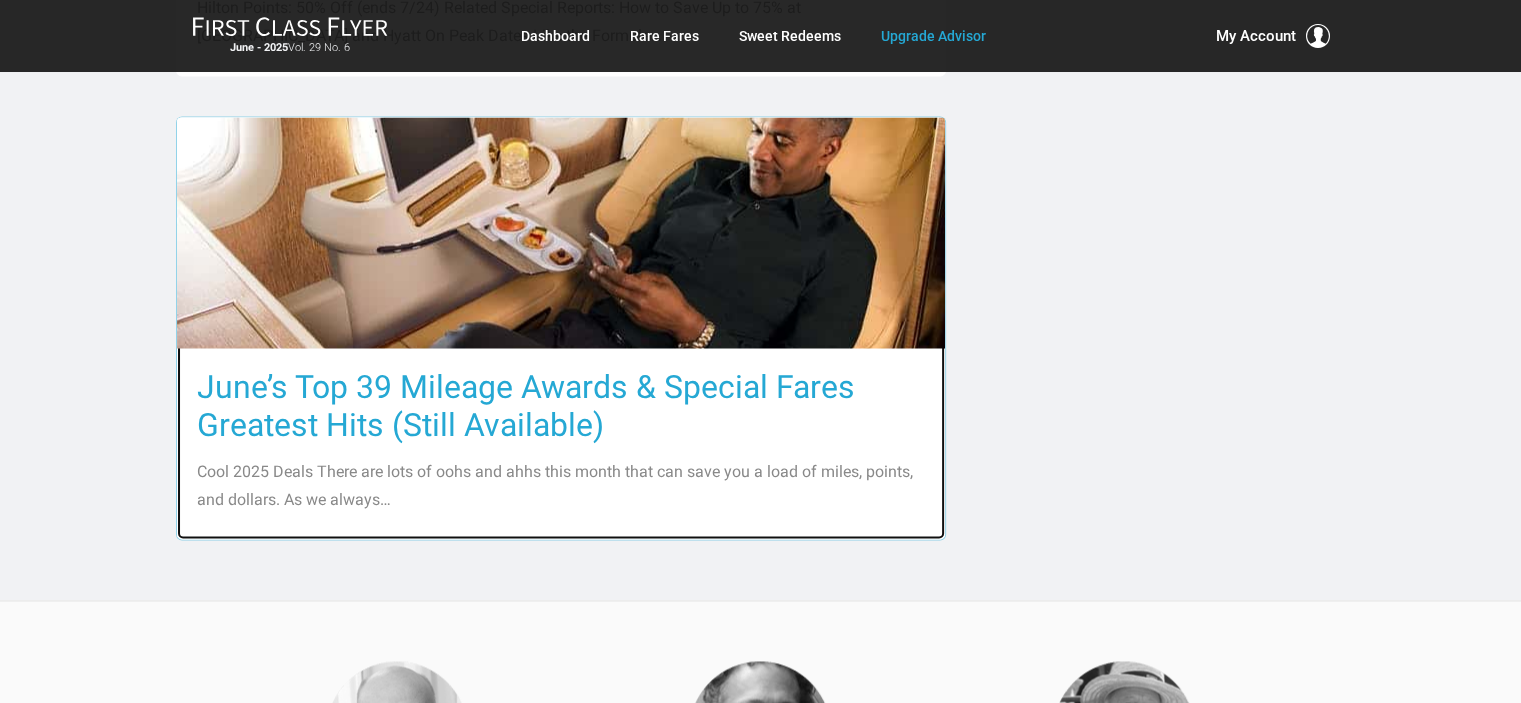 click on "June’s Top 39 Mileage Awards & Special Fares Greatest Hits (Still Available)" at bounding box center (561, 406) 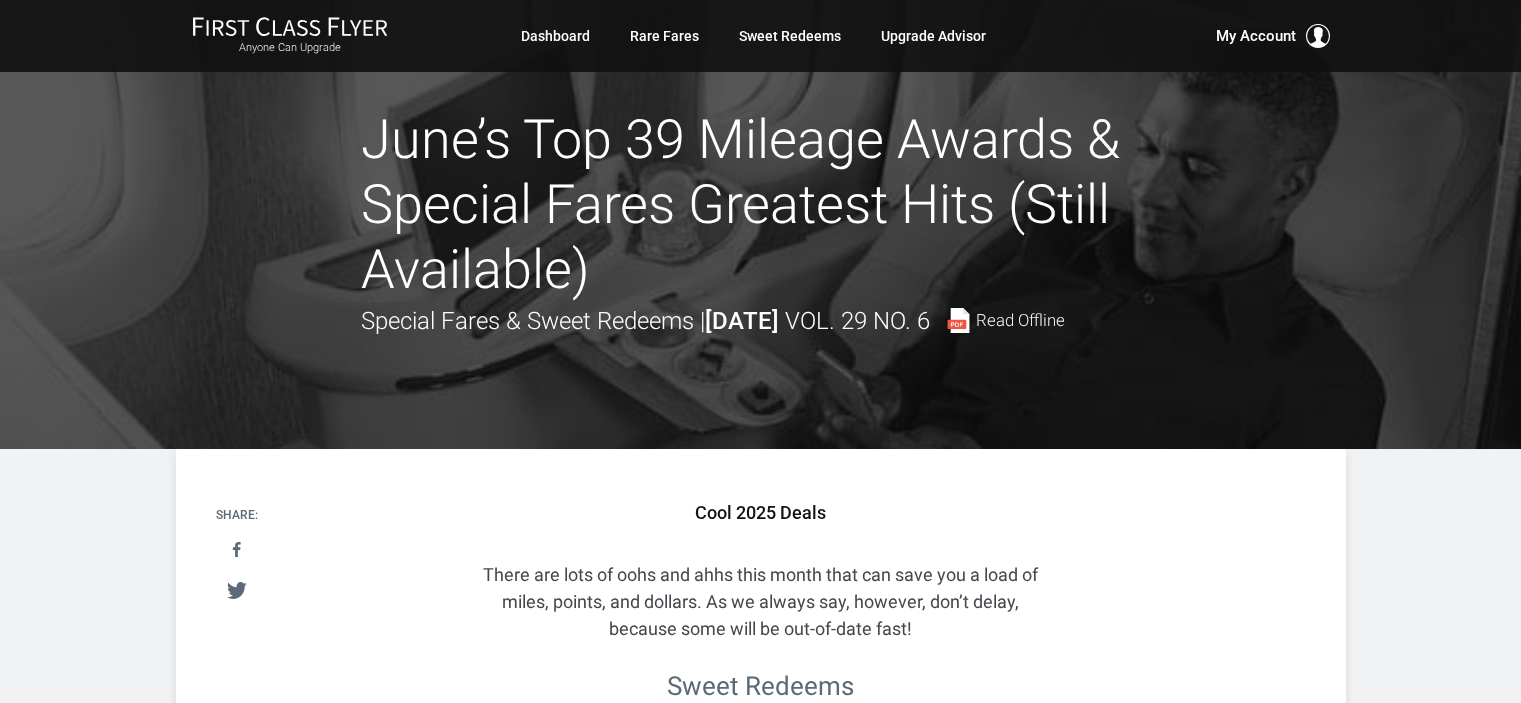 scroll, scrollTop: 0, scrollLeft: 0, axis: both 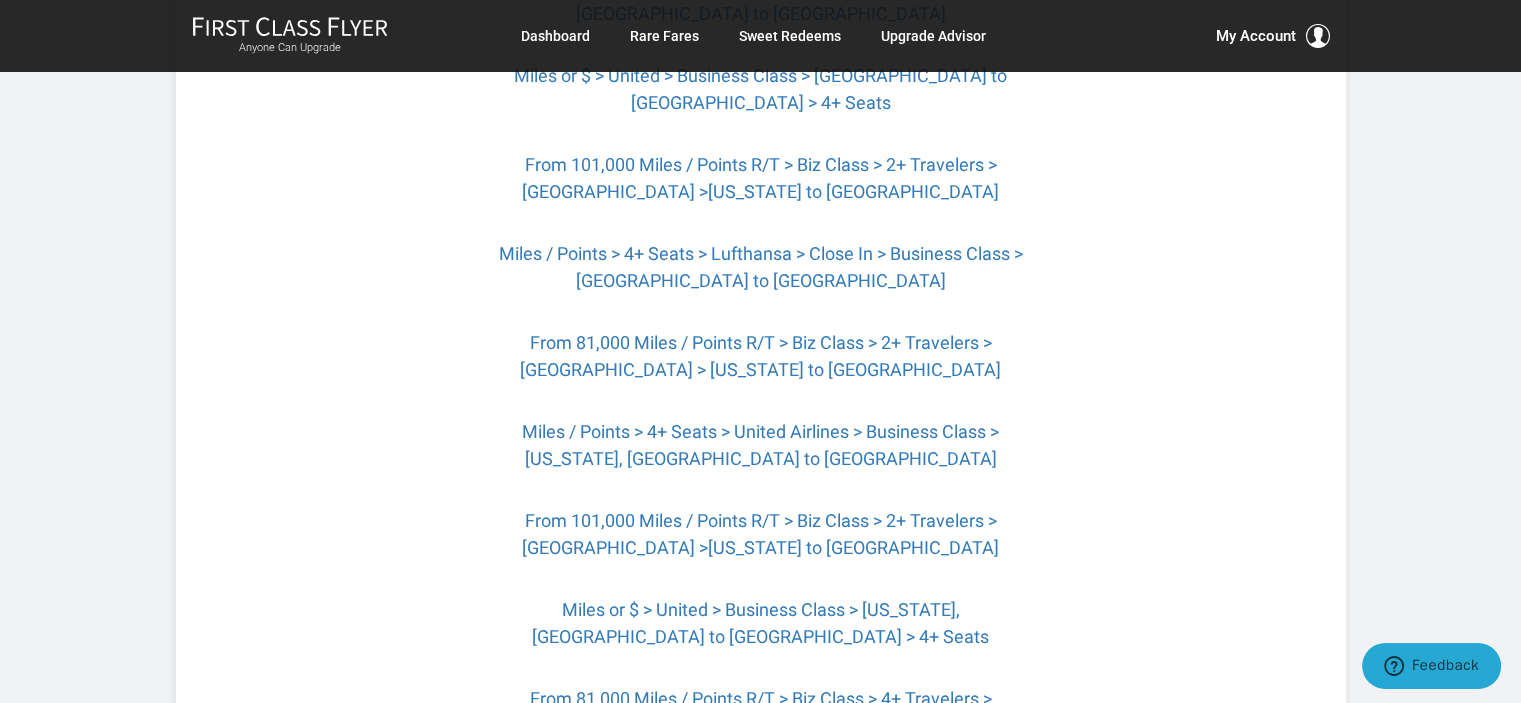 click on "Cool 2025 Deals
There are lots of oohs and ahhs this month that can save you a load of miles, points, and dollars. As we always say, however, don’t delay, because some will be out-of-date fast!
Sweet Redeems
Europe
Miles / Points > 4+ Seats > Lufthansa > Business Class > New York to Frankfurt
Miles / Points > 4+ Seats > SWISS > Business Class > Washington, DC to Zurich
Miles / Points > 4+ Seats > Lufthansa > Business Class > Newark to Frankfurt
Miles / Points > 2026 Travel > SWISS > Business Class > Newark to Dublin > 4+ Seats
Miles / Points > 4+ Seats > United > Close In > Business Class > Newark to Naples
Discount SWISS Business Class with Miles/Points Availability from Newark to Amsterdam and Beyond > 4+ Travelers
Discount SWISS Business Class with Miles/Points Availability from Newark to Zurich and Beyond > 4+ Travelers
Miles > Europe > Close In > Scads of Singapore Business Class Opportunities from New York to Frankfurt / 4+ Seats" at bounding box center (761, 1355) 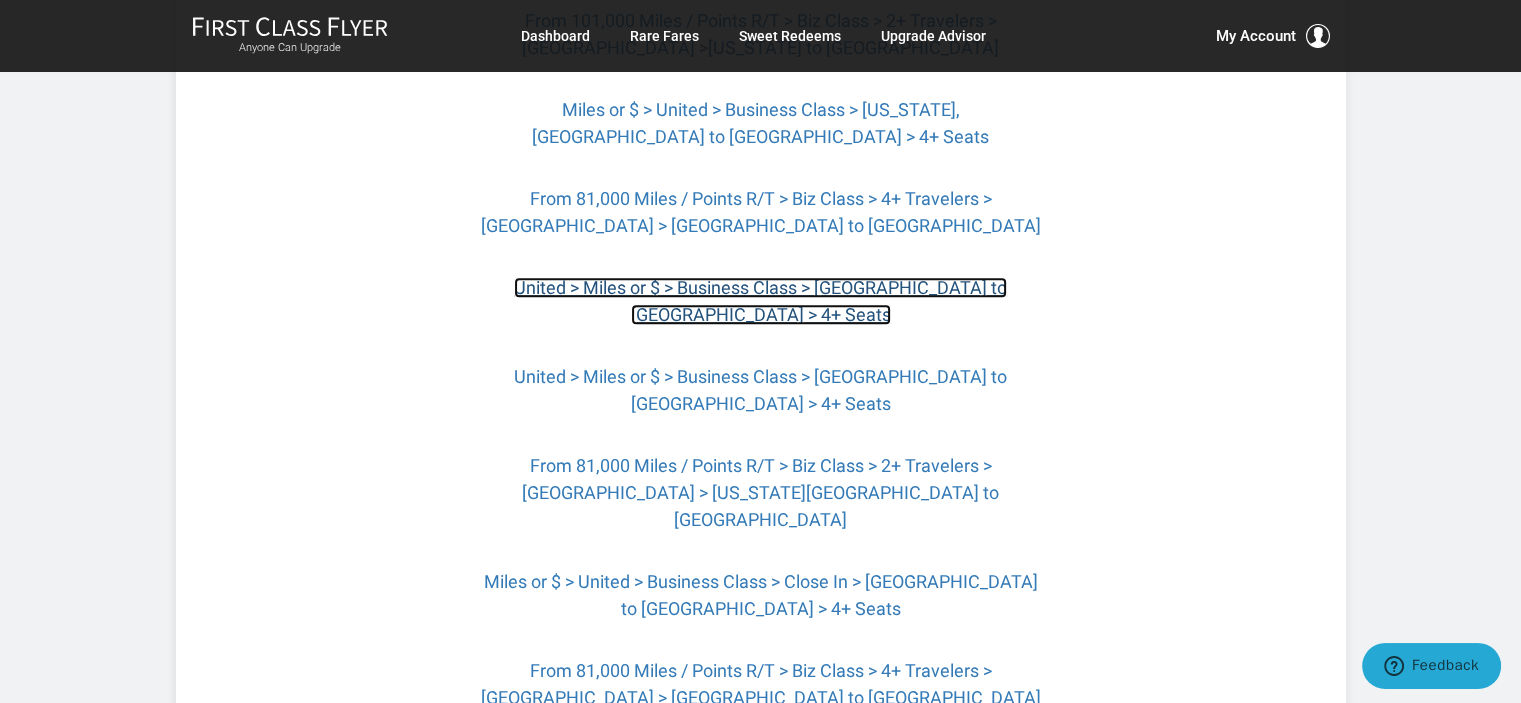 click on "United > Miles or $ > Business Class > ‎East Coast to Europe > 4+ Seats" at bounding box center (761, 301) 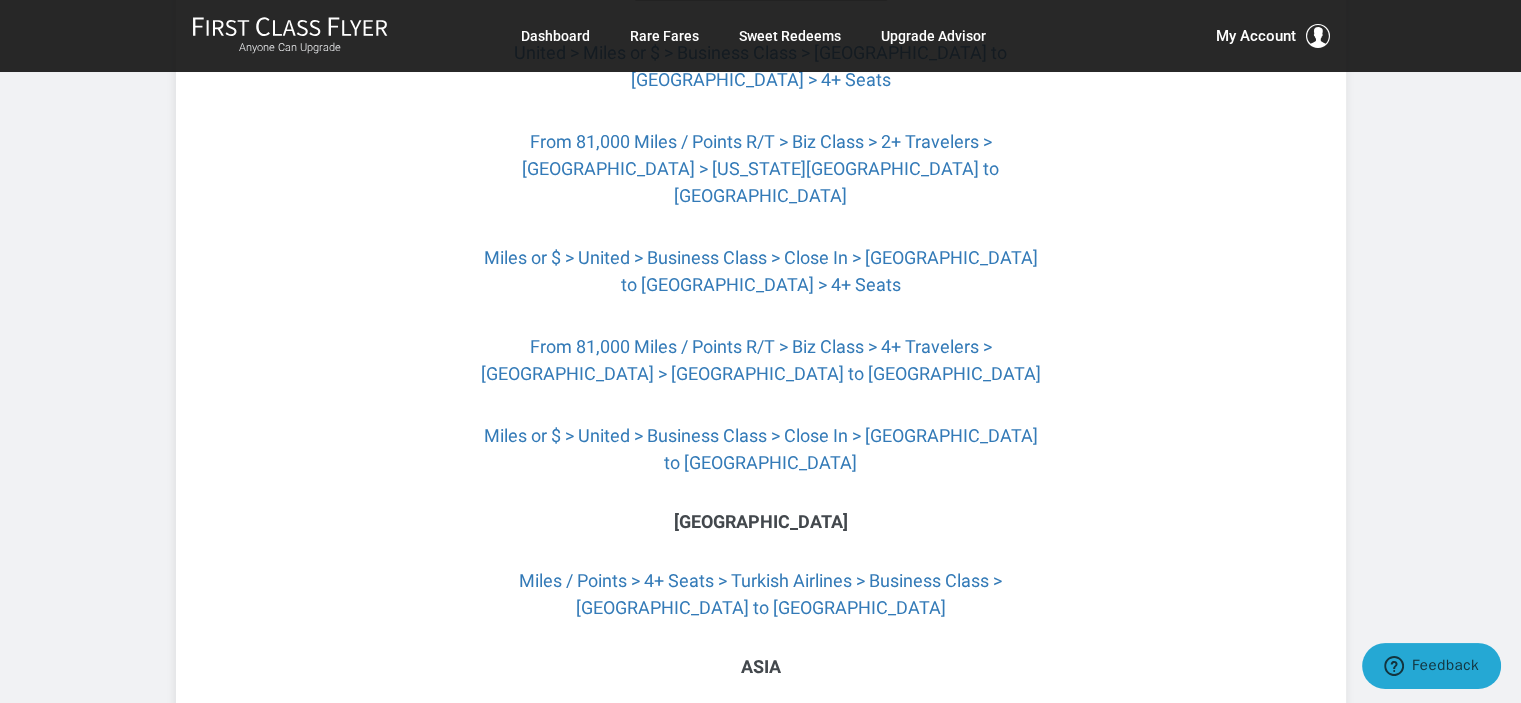 scroll, scrollTop: 2800, scrollLeft: 0, axis: vertical 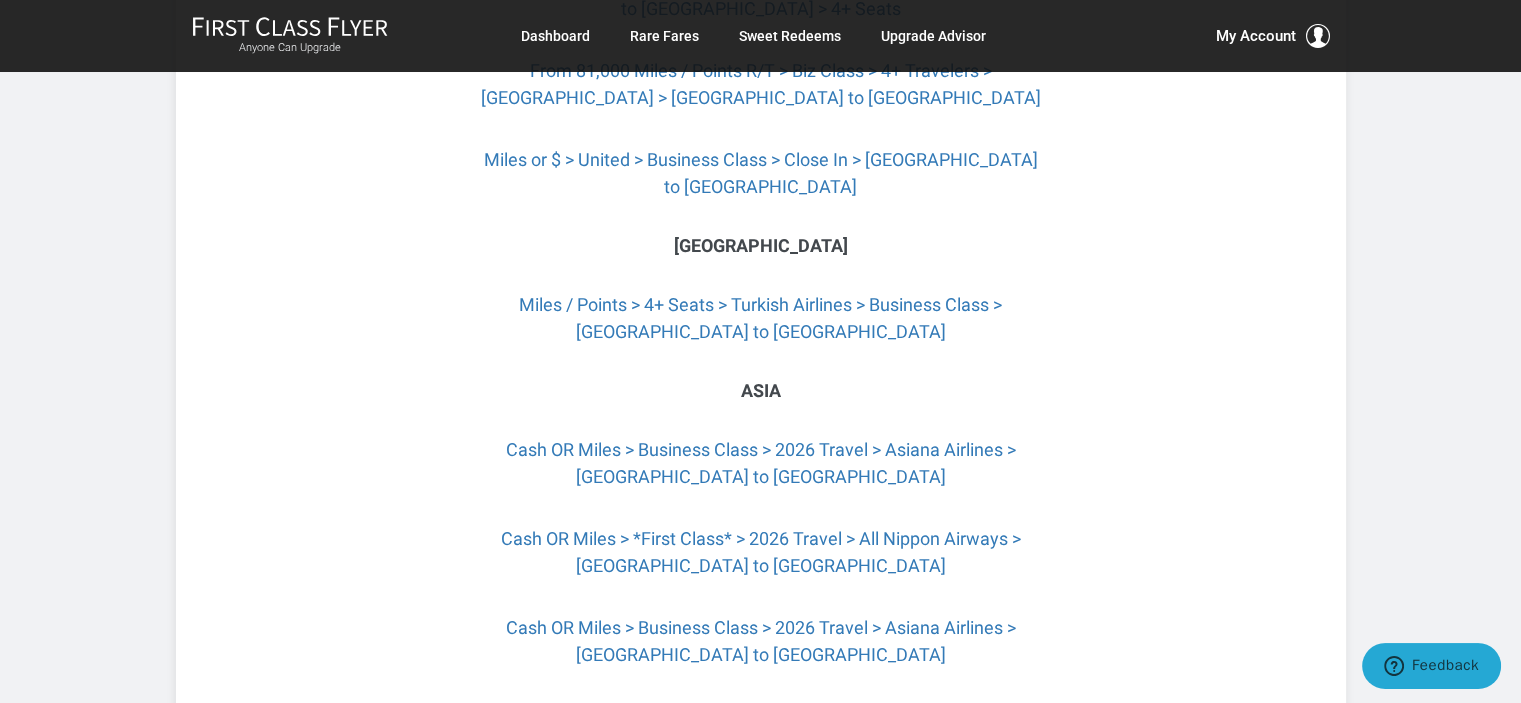 click on "Share: Share Tweet
Cool 2025 Deals
There are lots of oohs and ahhs this month that can save you a load of miles, points, and dollars. As we always say, however, don’t delay, because some will be out-of-date fast!
Sweet Redeems
Europe
Miles / Points > 4+ Seats > Lufthansa > Business Class > New York to Frankfurt
Miles / Points > 4+ Seats > SWISS > Business Class > Washington, DC to Zurich
Miles / Points > 4+ Seats > Lufthansa > Business Class > Newark to Frankfurt
Miles / Points > 2026 Travel > SWISS > Business Class > Newark to Dublin > 4+ Seats
Miles / Points > 4+ Seats > United > Close In > Business Class > Newark to Naples
Discount SWISS Business Class with Miles/Points Availability from Newark to Amsterdam and Beyond > 4+ Travelers
Discount SWISS Business Class with Miles/Points Availability from Newark to Zurich and Beyond > 4+ Travelers
MIDDLE EAST
ASIA" at bounding box center [761, 333] 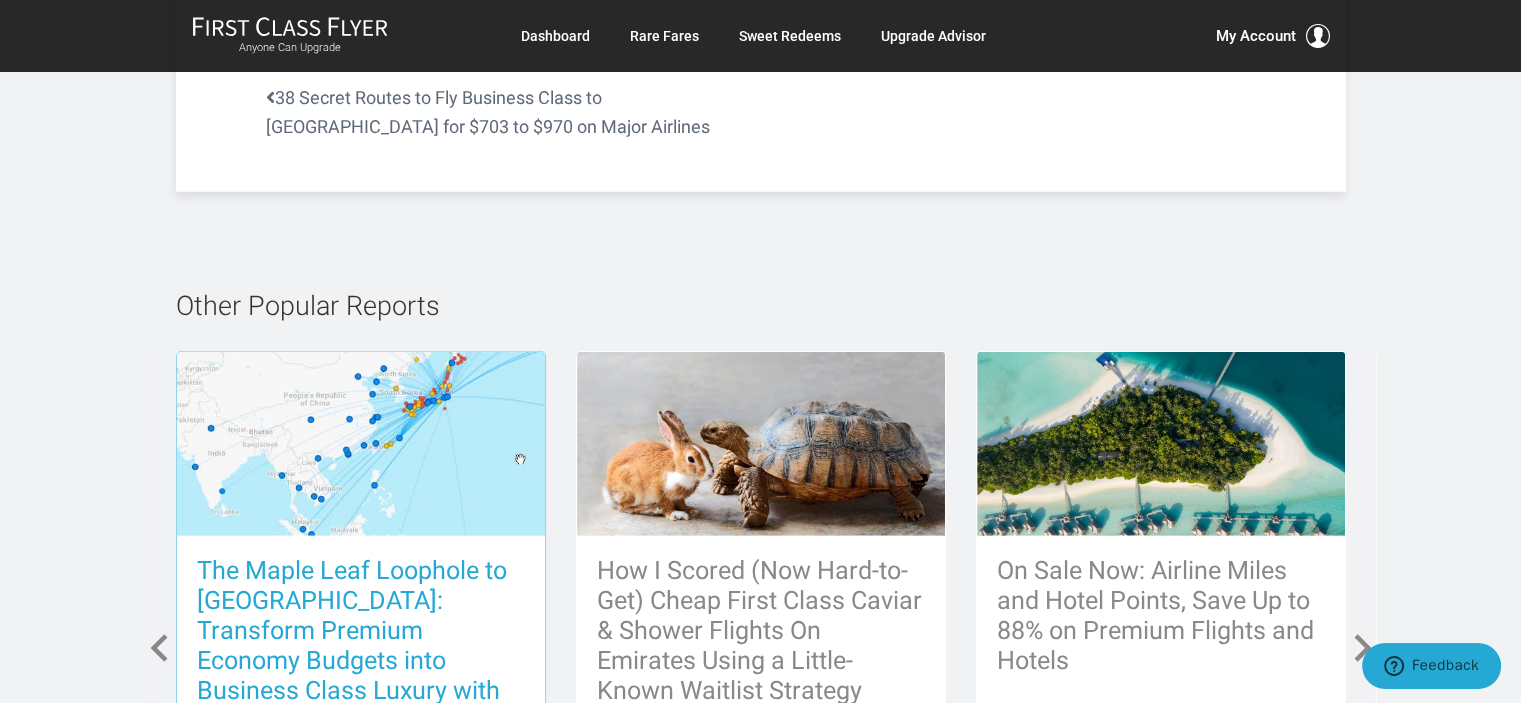 scroll, scrollTop: 5700, scrollLeft: 0, axis: vertical 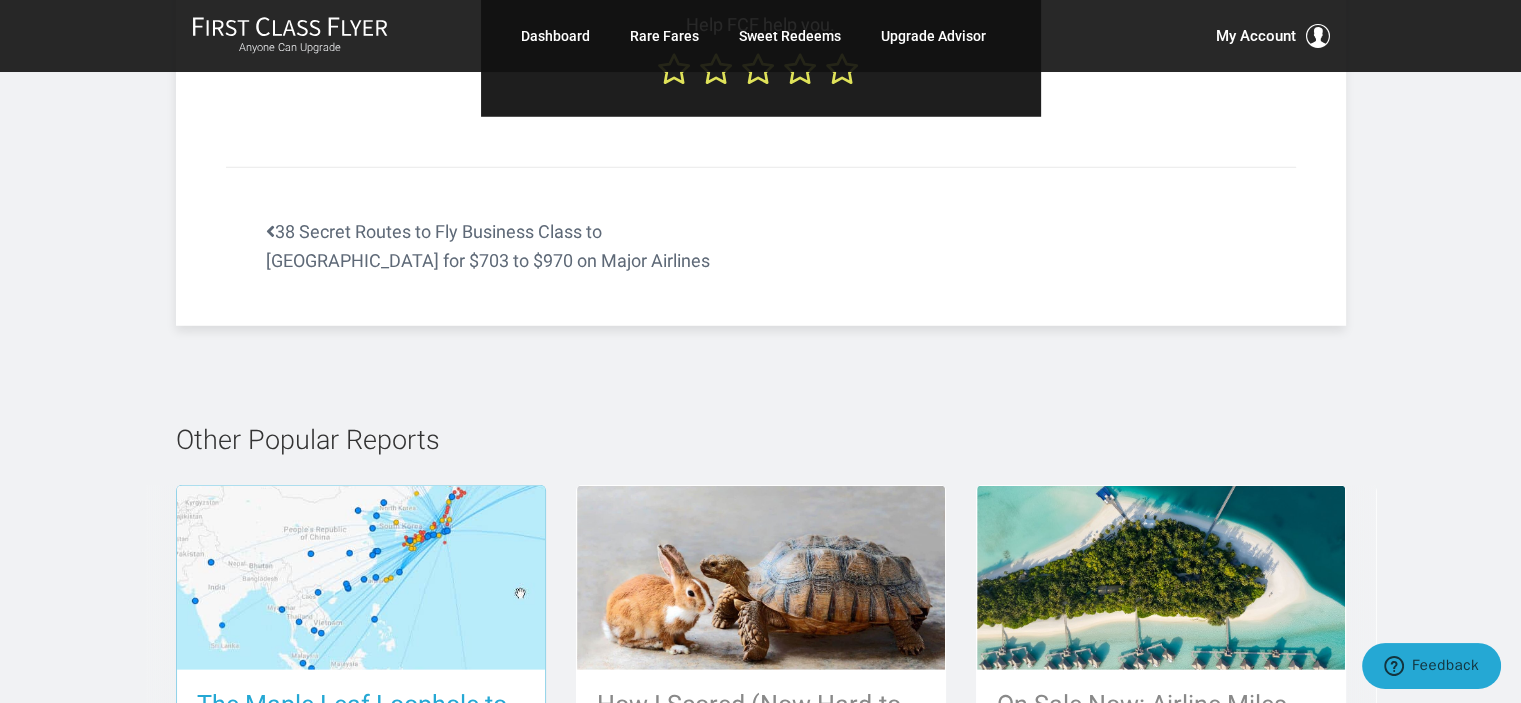 click on "The Maple Leaf Loophole to [GEOGRAPHIC_DATA]: Transform Premium Economy Budgets into Business Class Luxury with Cash Tickets" at bounding box center [361, 780] 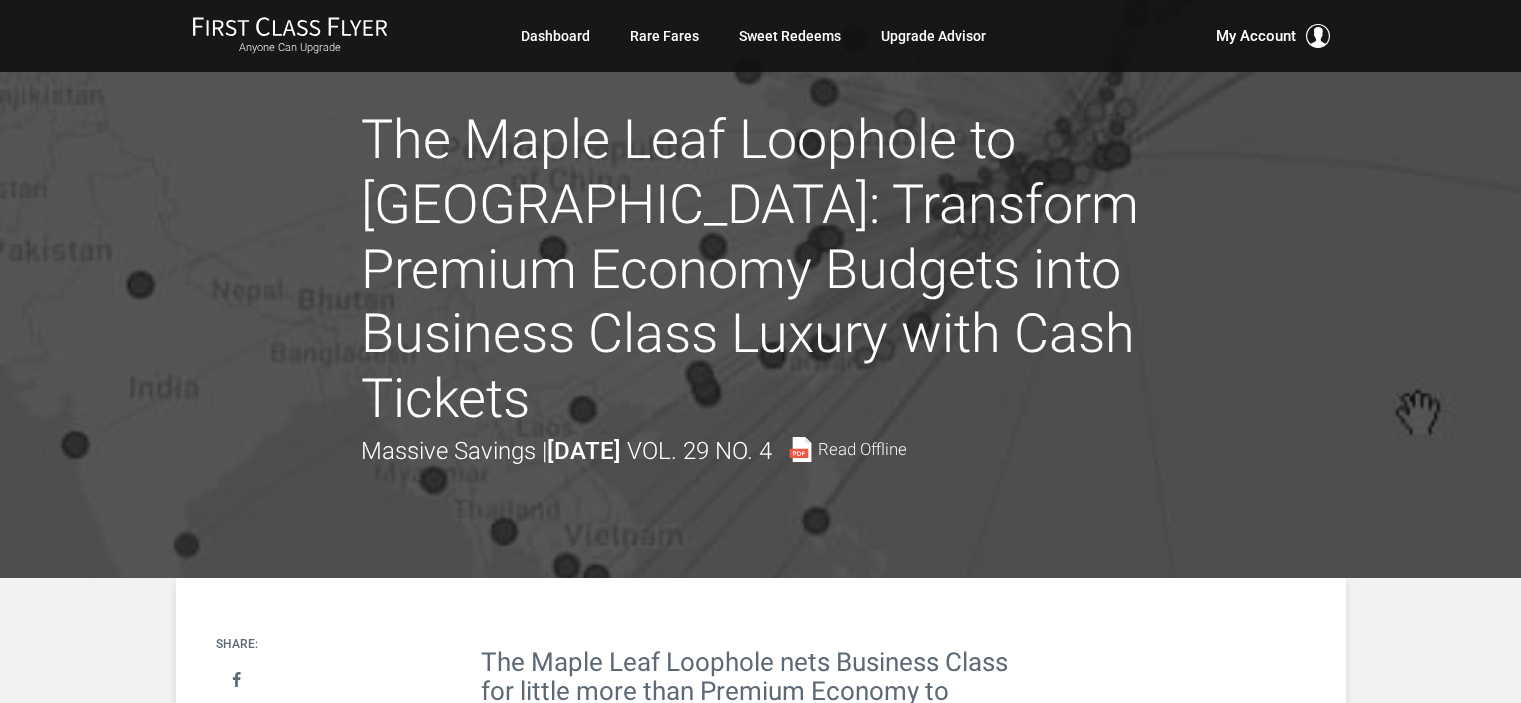 scroll, scrollTop: 0, scrollLeft: 0, axis: both 